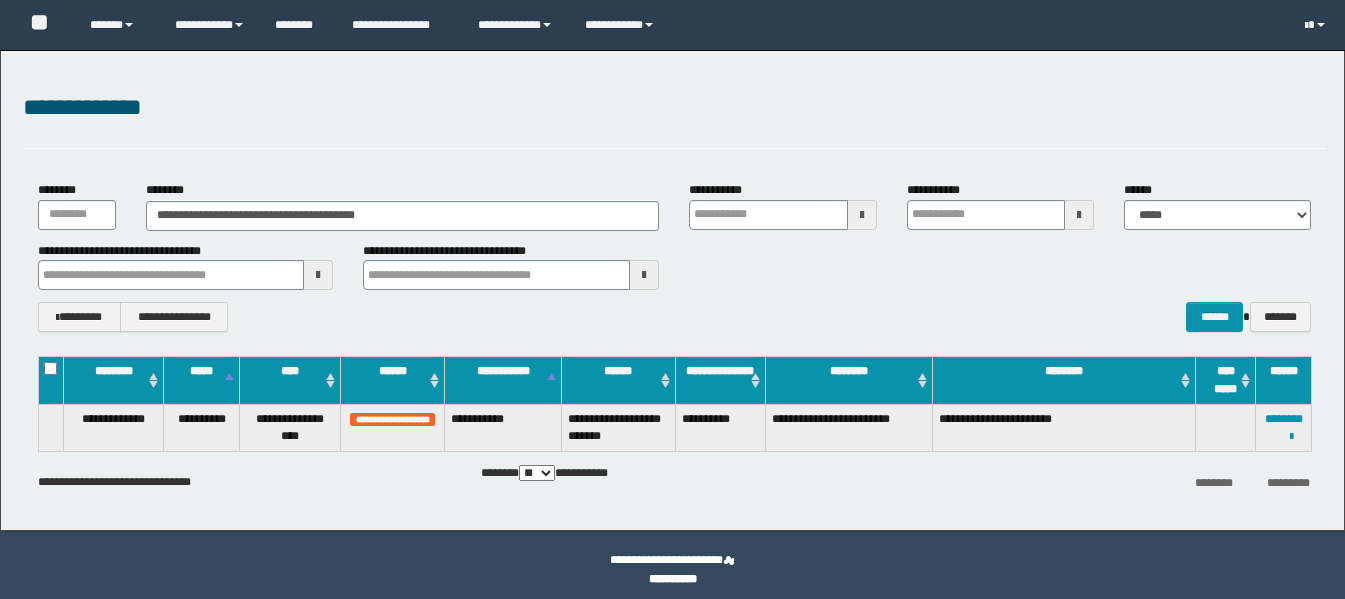 scroll, scrollTop: 0, scrollLeft: 0, axis: both 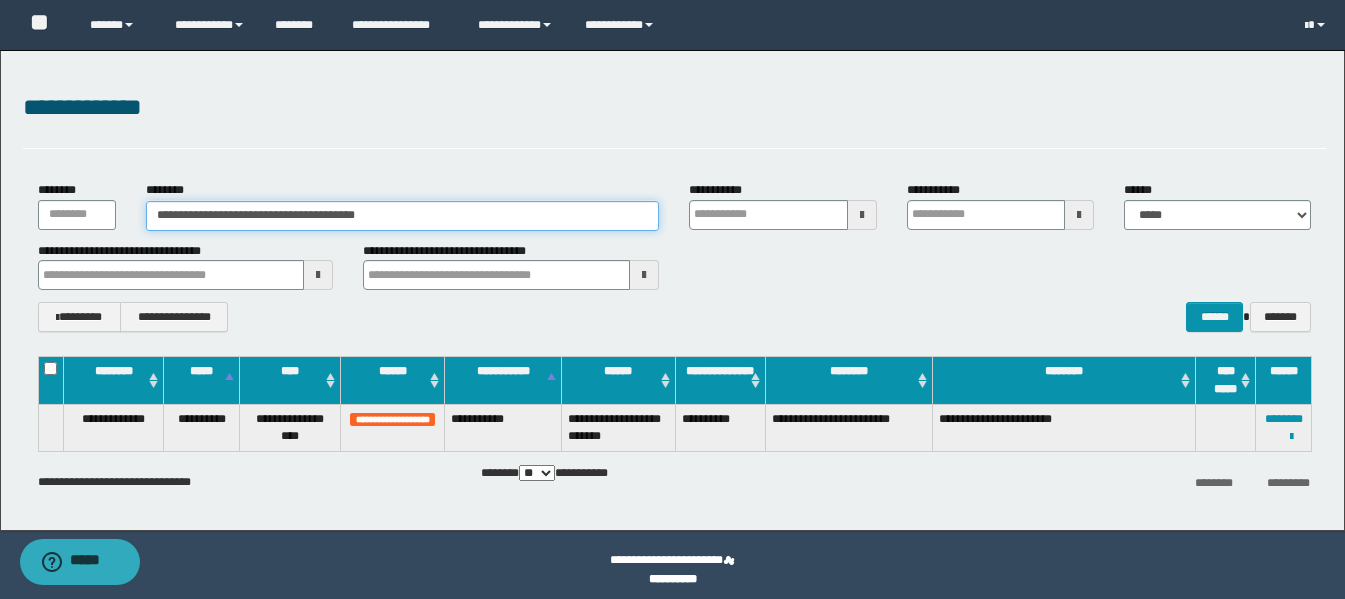 drag, startPoint x: 416, startPoint y: 216, endPoint x: 23, endPoint y: 207, distance: 393.10303 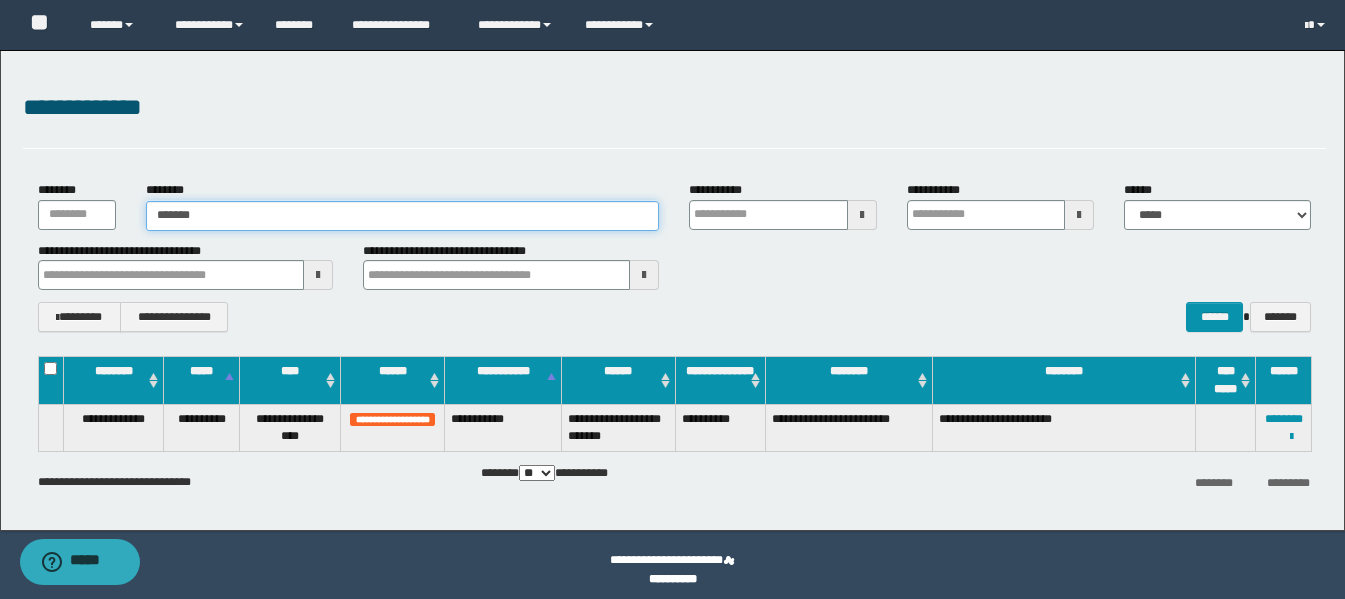 type on "*******" 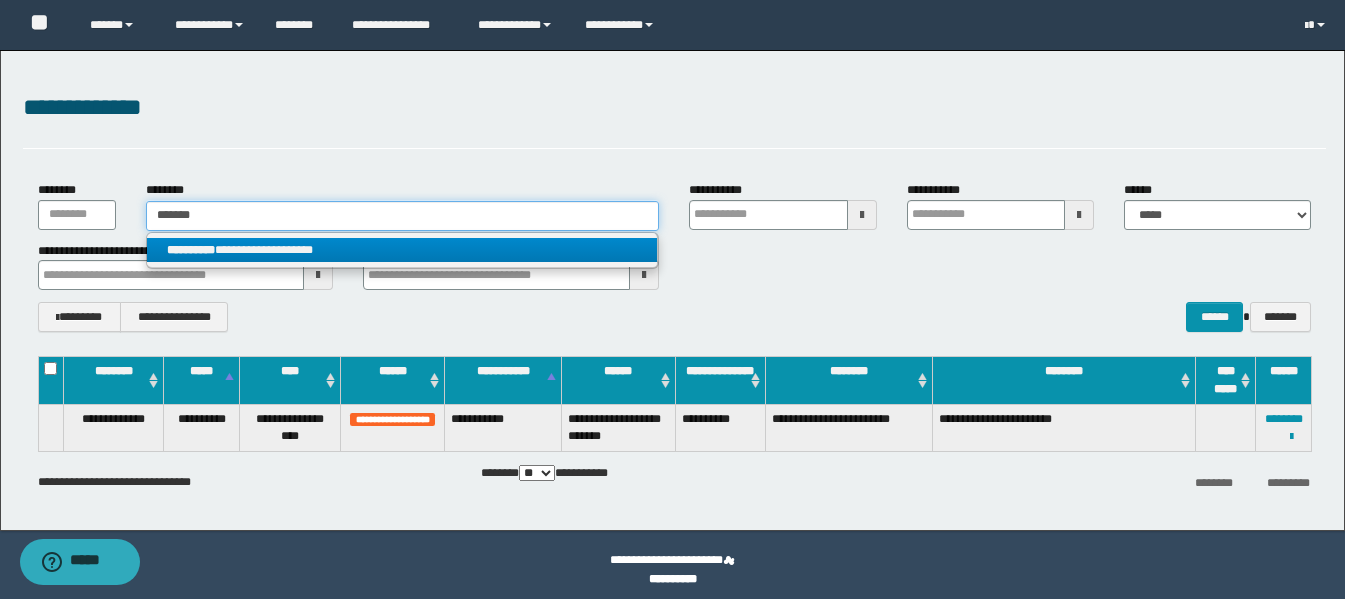 type on "*******" 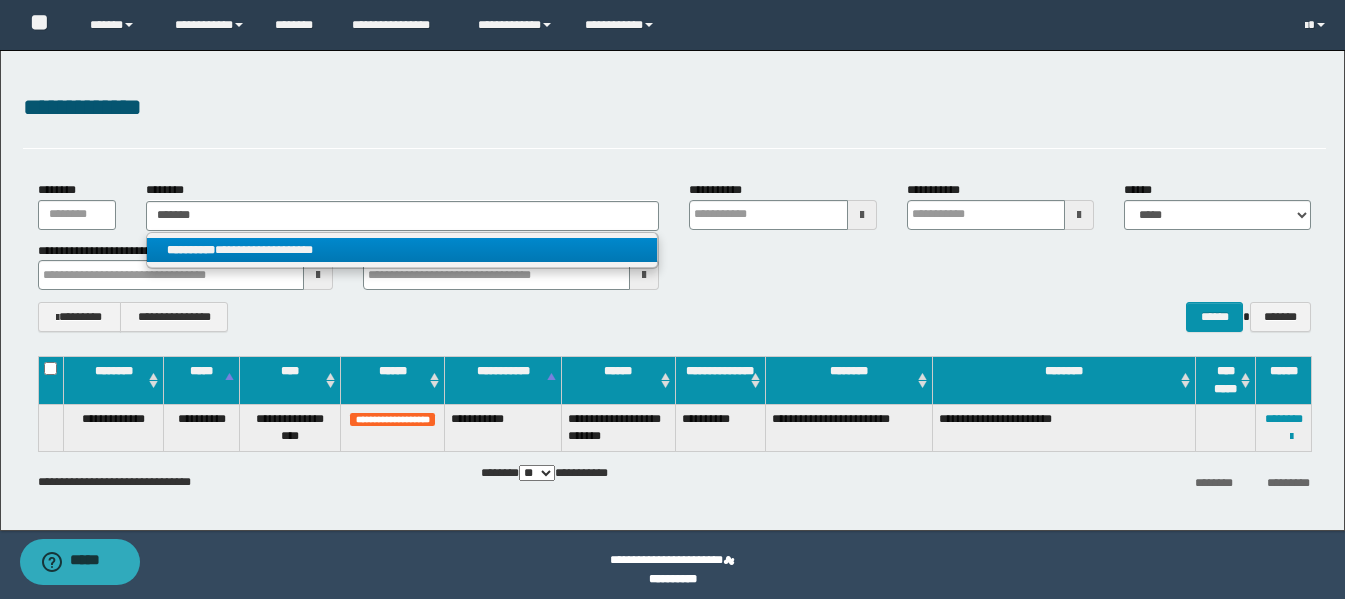 click on "**********" at bounding box center (402, 250) 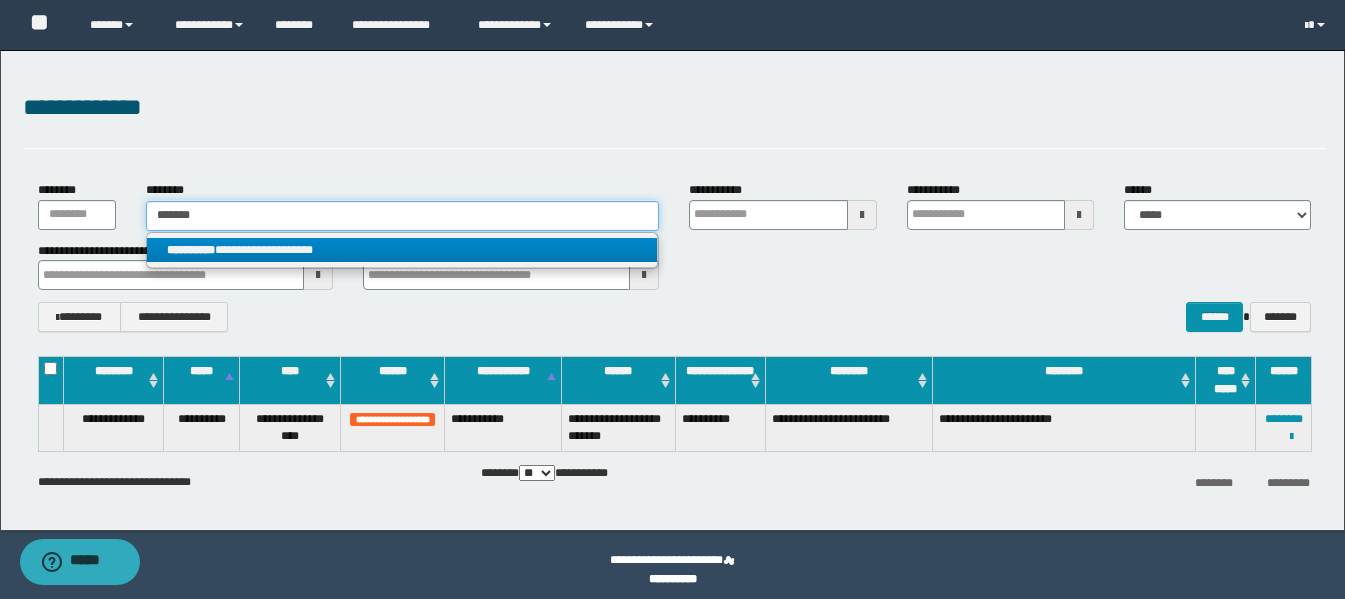 type 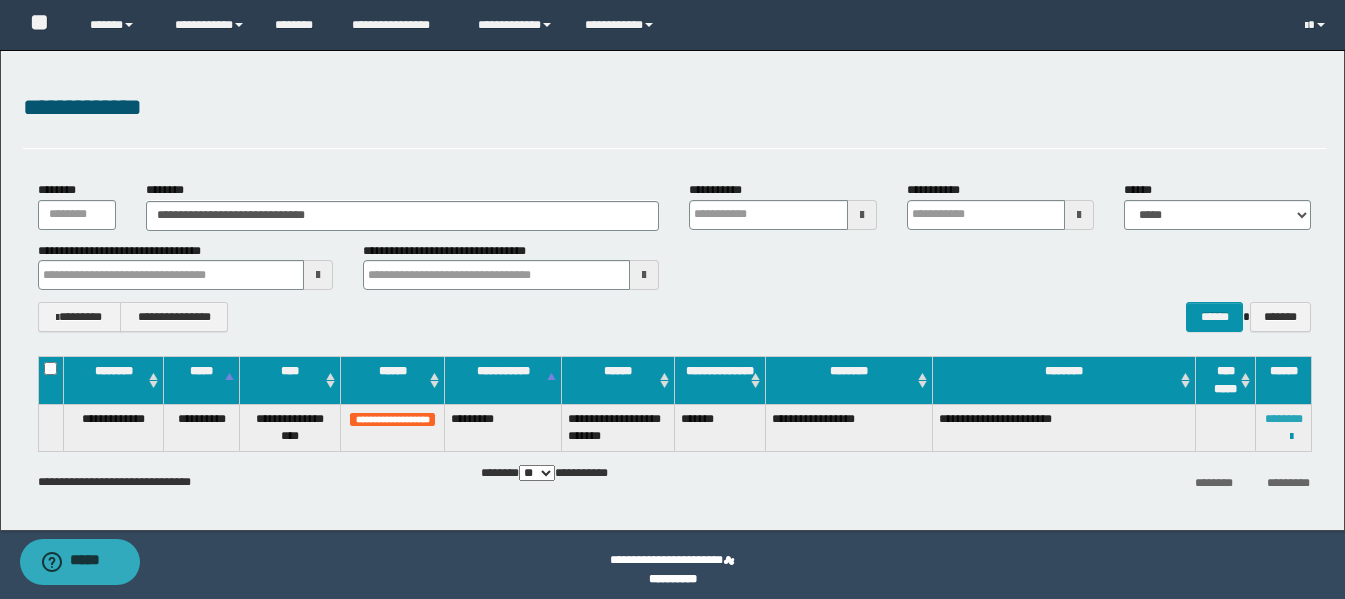 click on "********" at bounding box center [1284, 419] 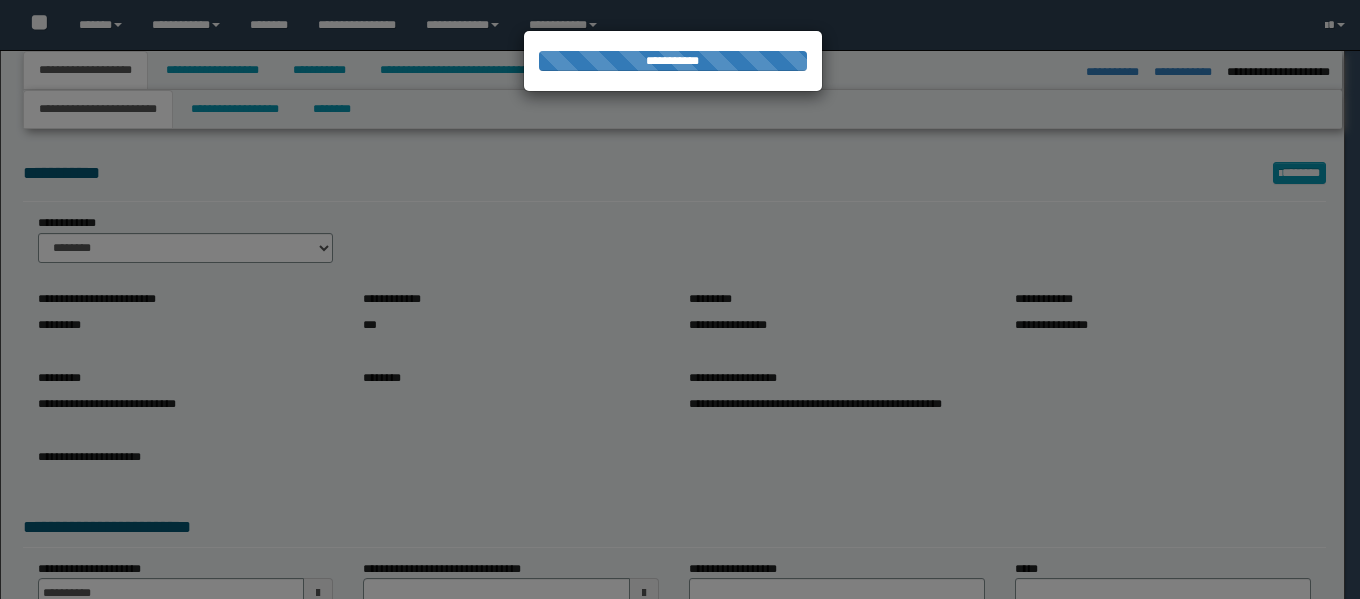 select on "*" 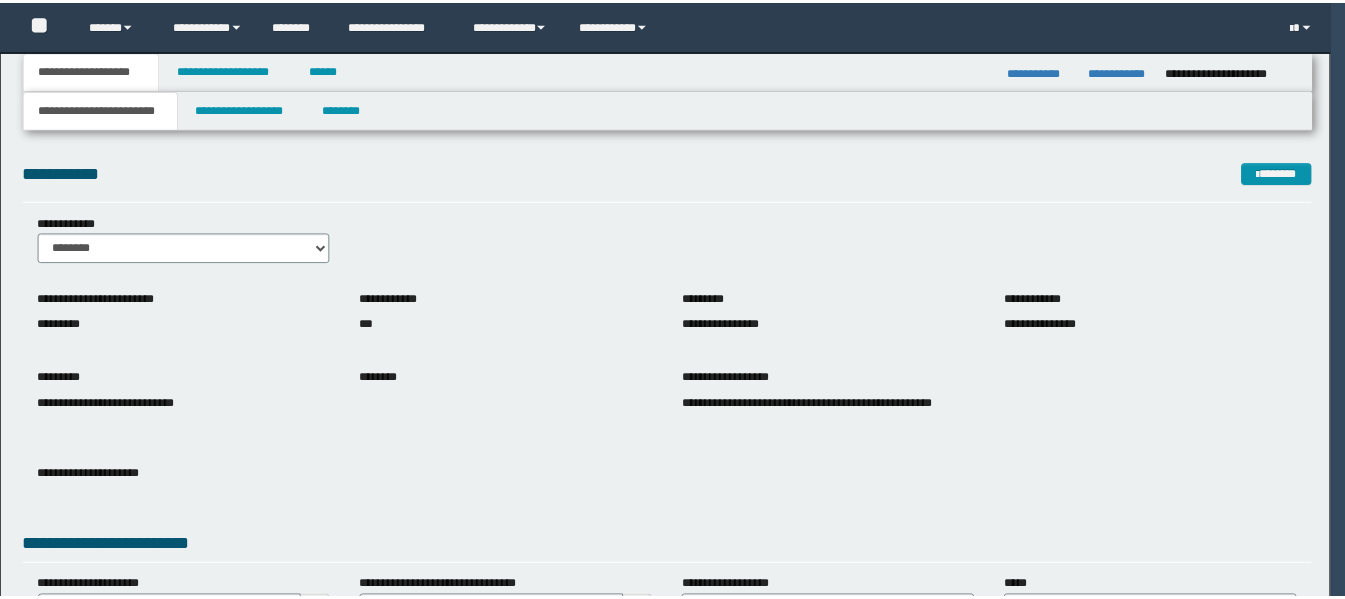 scroll, scrollTop: 0, scrollLeft: 0, axis: both 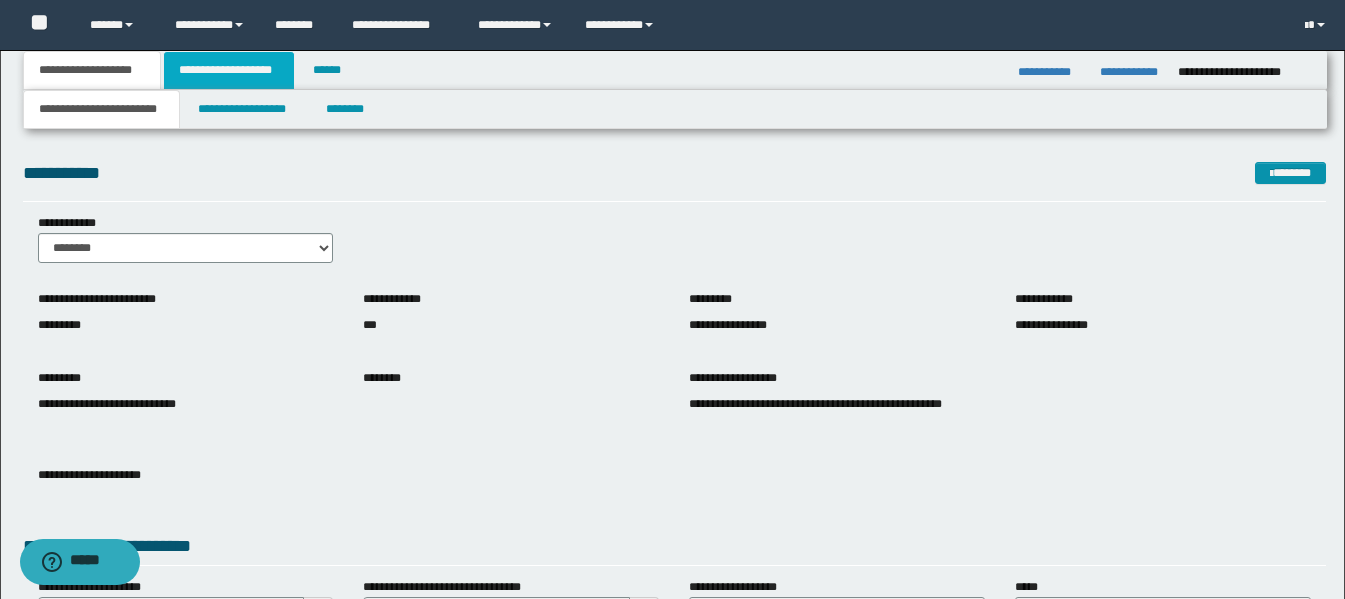 click on "**********" at bounding box center [229, 70] 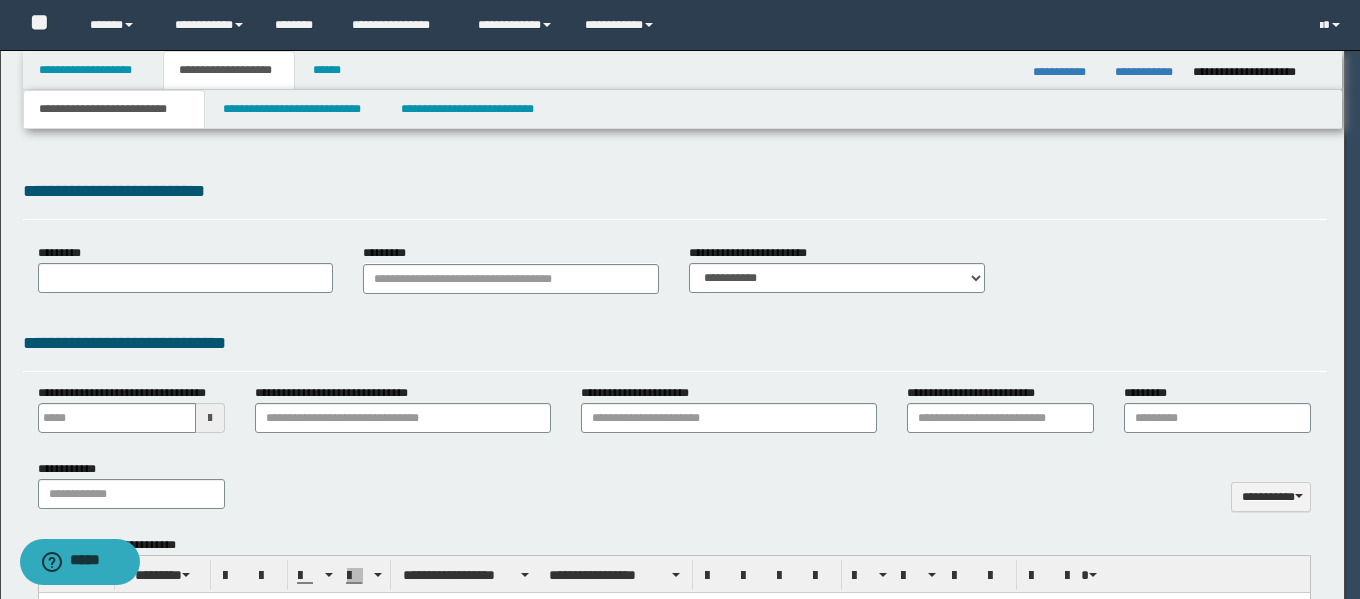 scroll, scrollTop: 0, scrollLeft: 0, axis: both 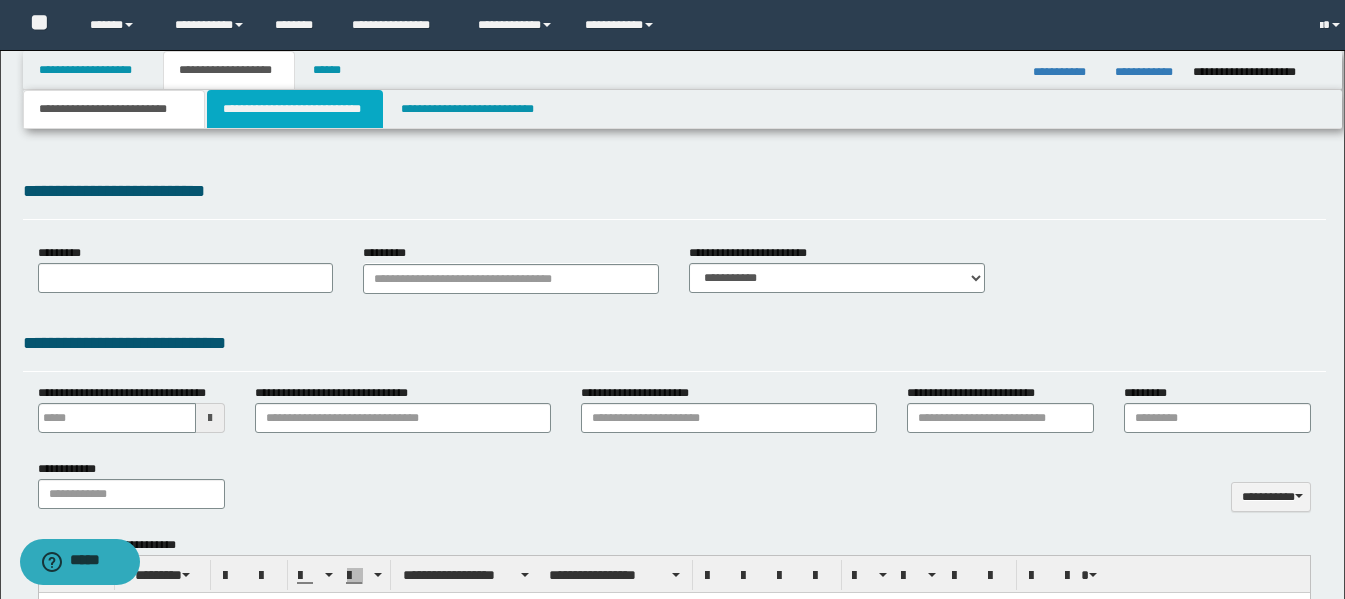 click on "**********" at bounding box center (295, 109) 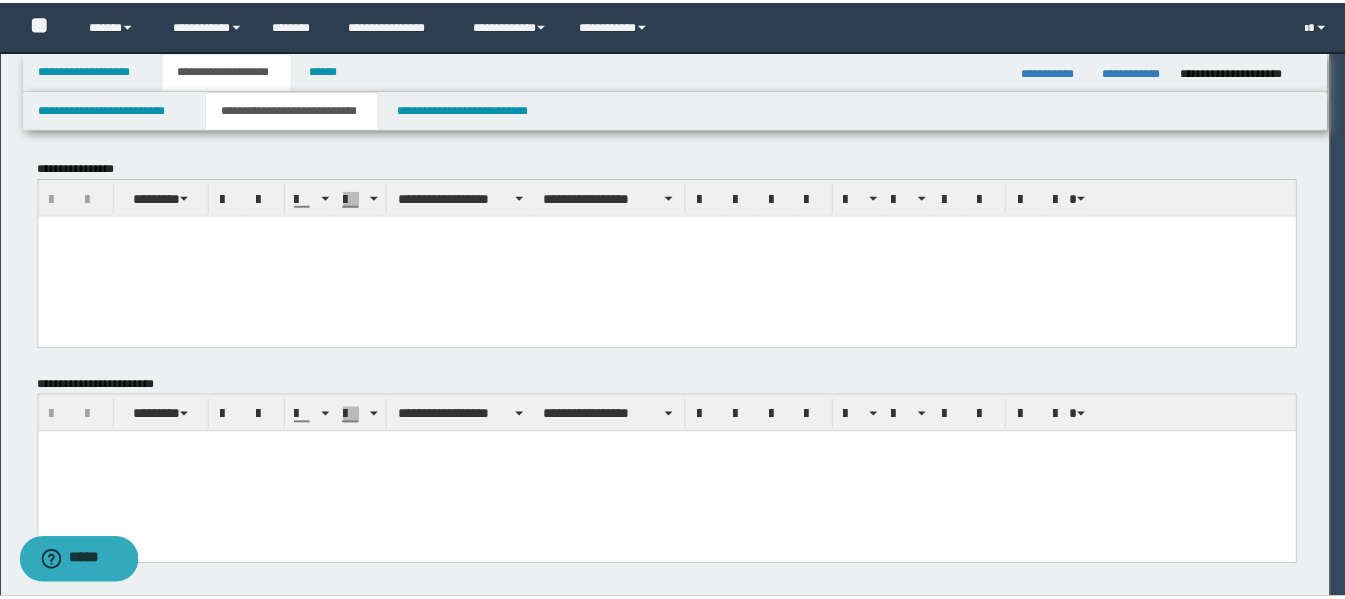 scroll, scrollTop: 0, scrollLeft: 0, axis: both 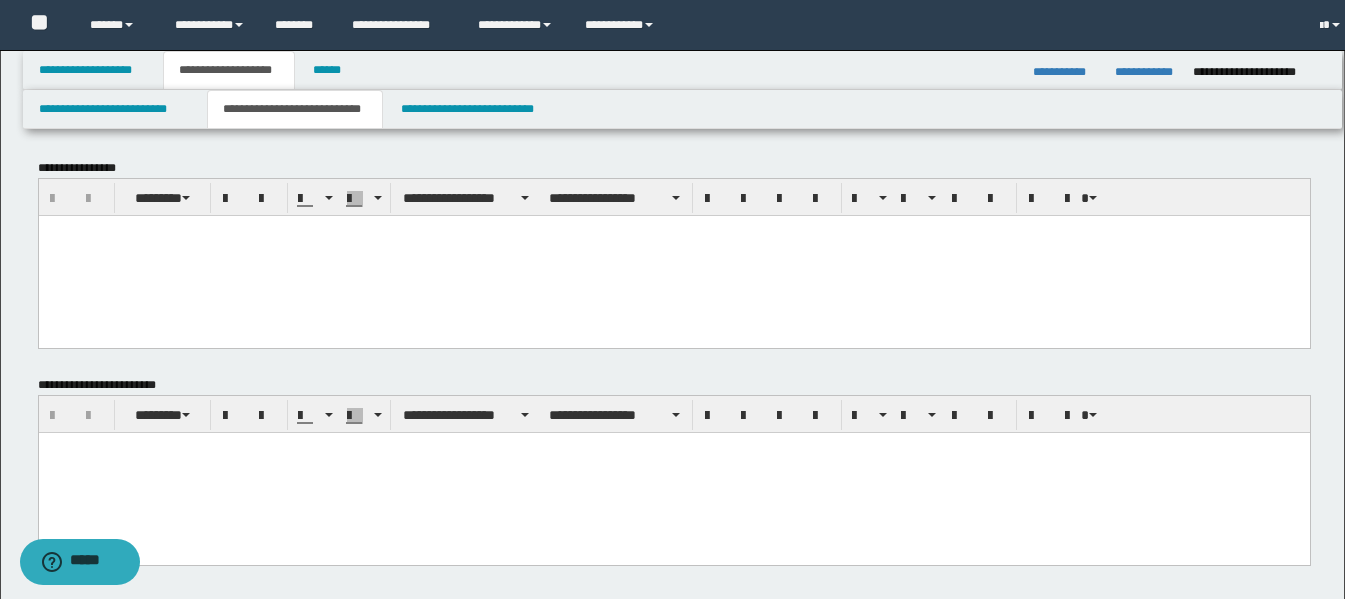 click at bounding box center [673, 255] 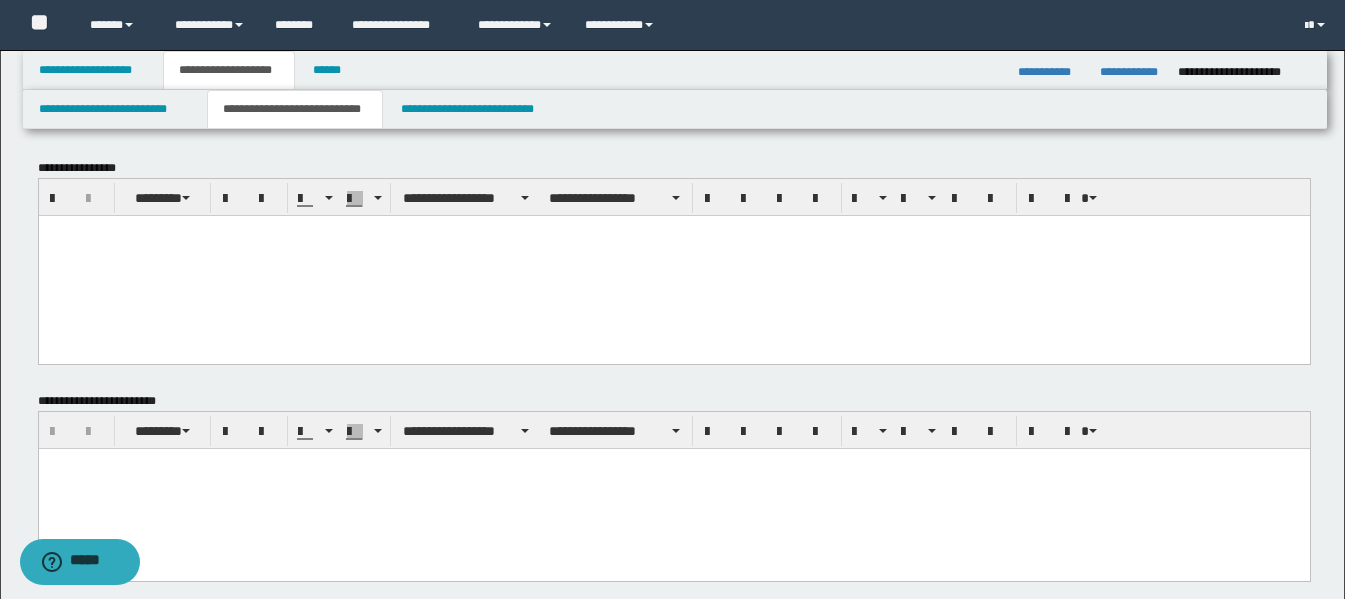 paste 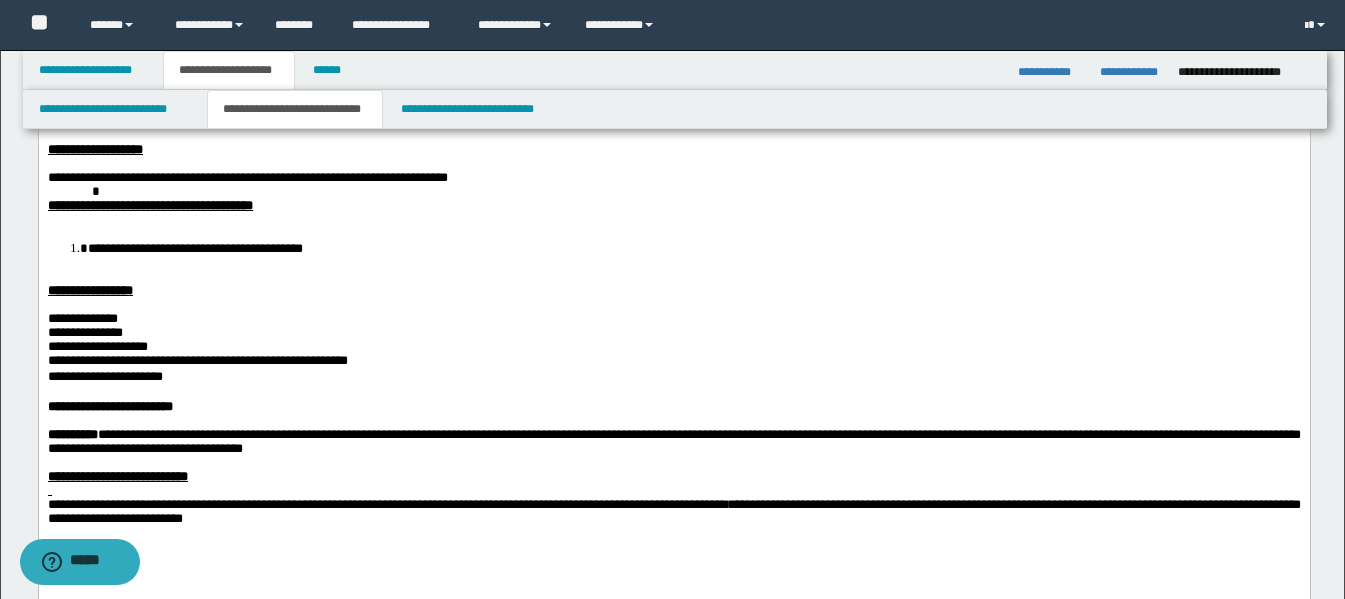 scroll, scrollTop: 200, scrollLeft: 0, axis: vertical 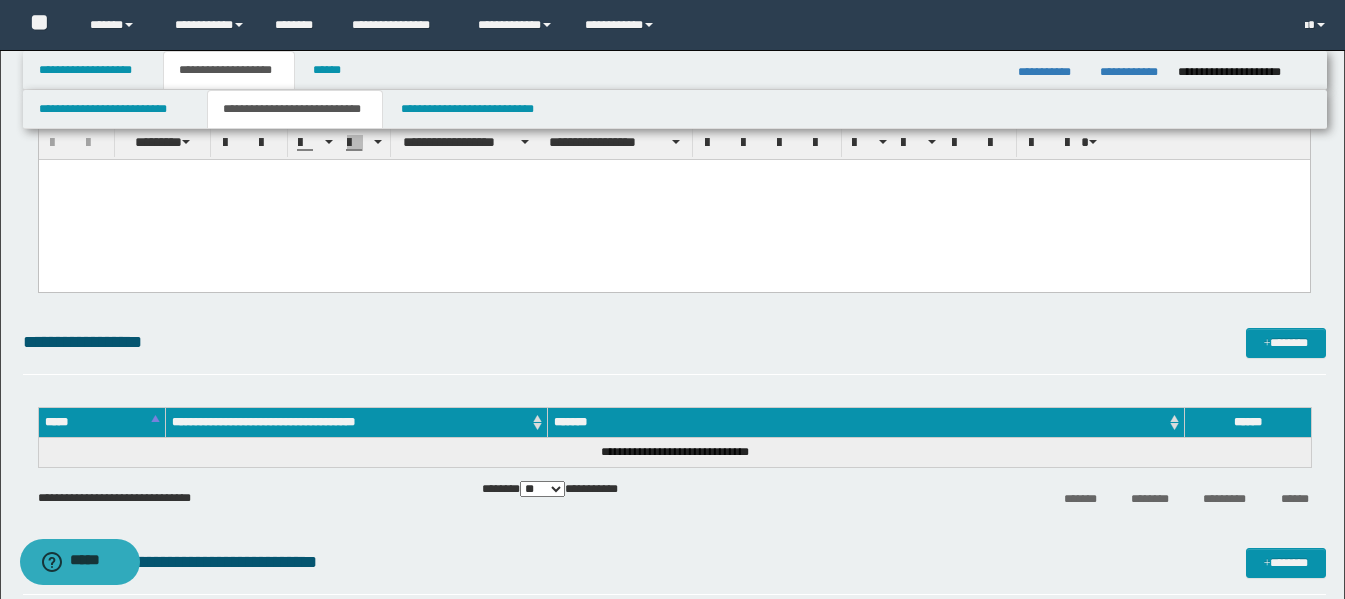 click at bounding box center (673, 174) 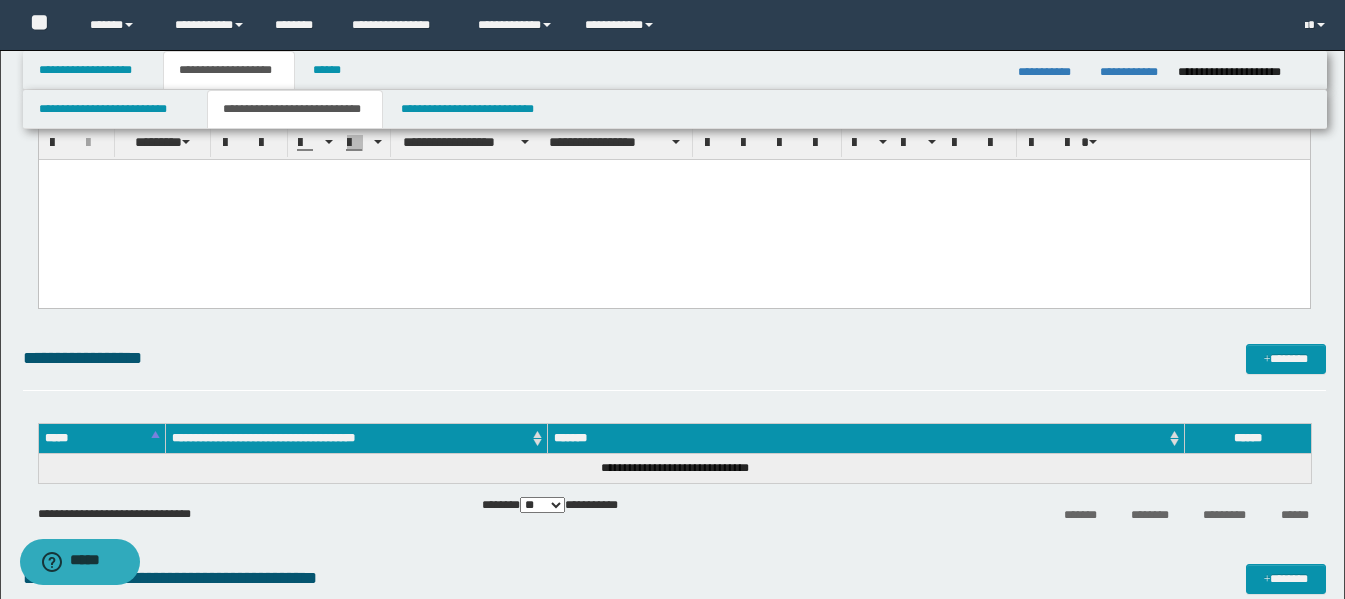 paste 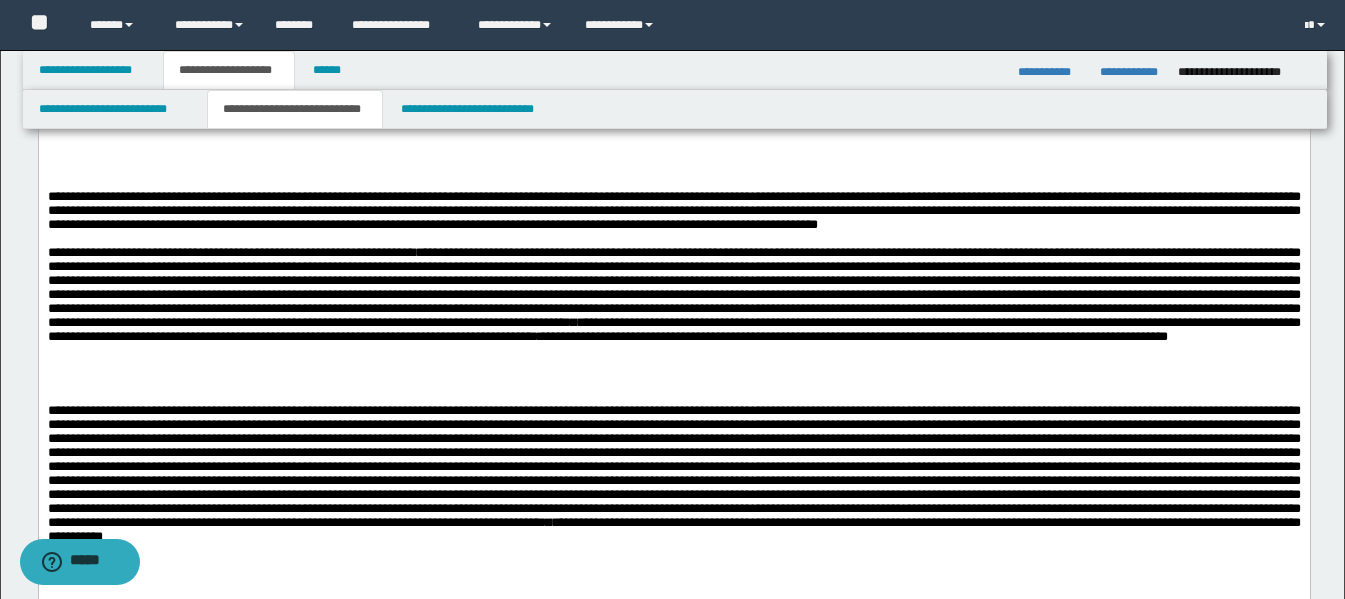 scroll, scrollTop: 1100, scrollLeft: 0, axis: vertical 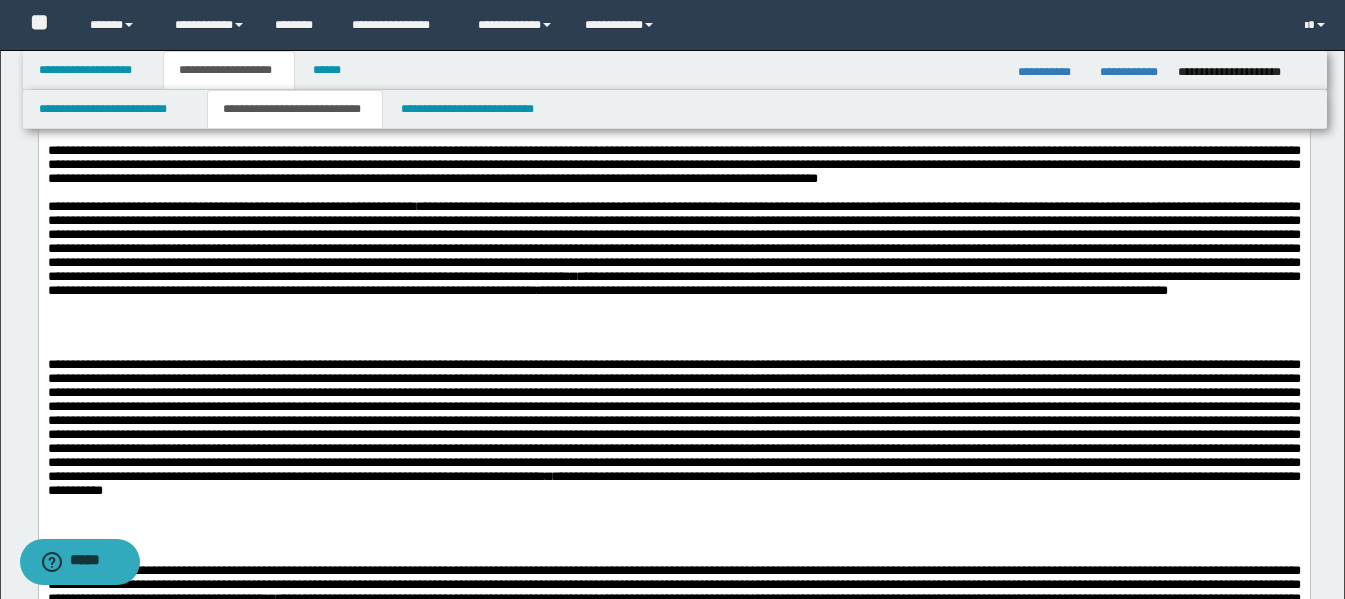 click at bounding box center (673, 241) 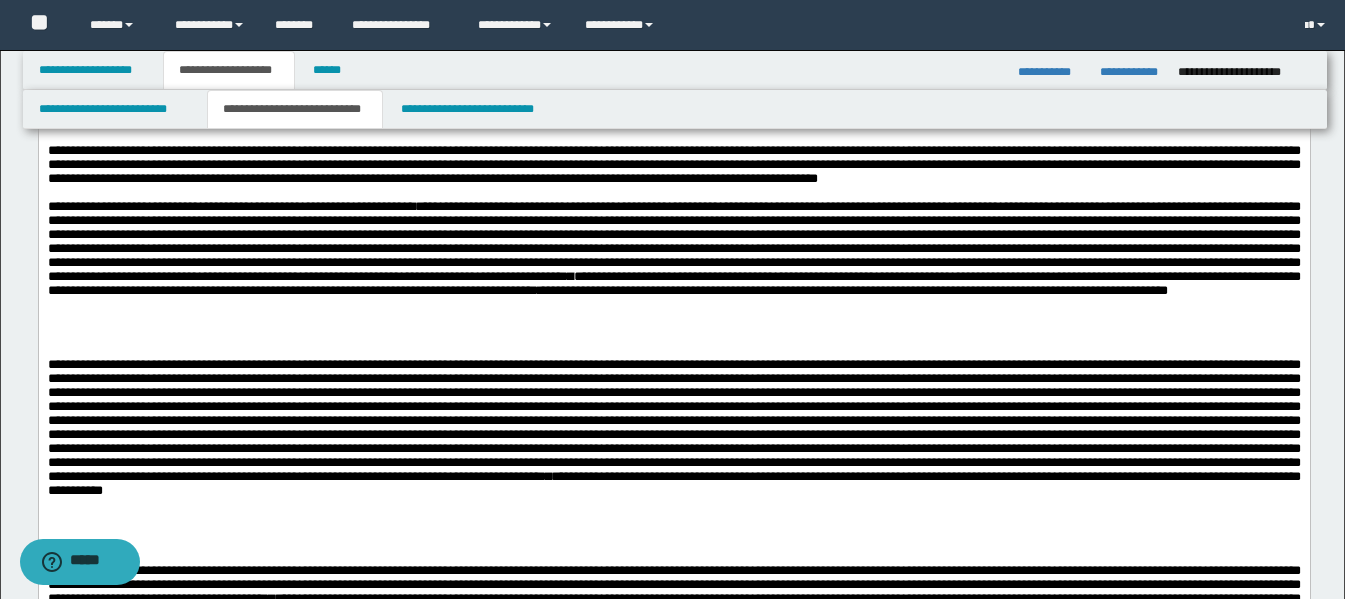 click at bounding box center [673, 241] 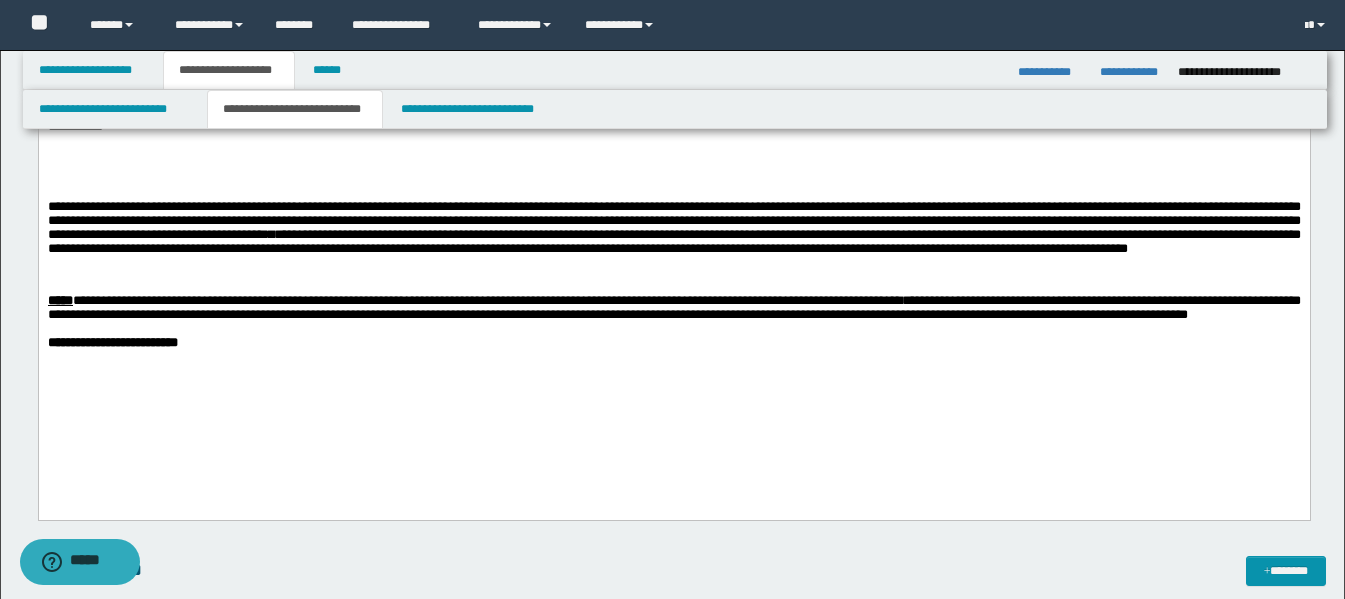 scroll, scrollTop: 1500, scrollLeft: 0, axis: vertical 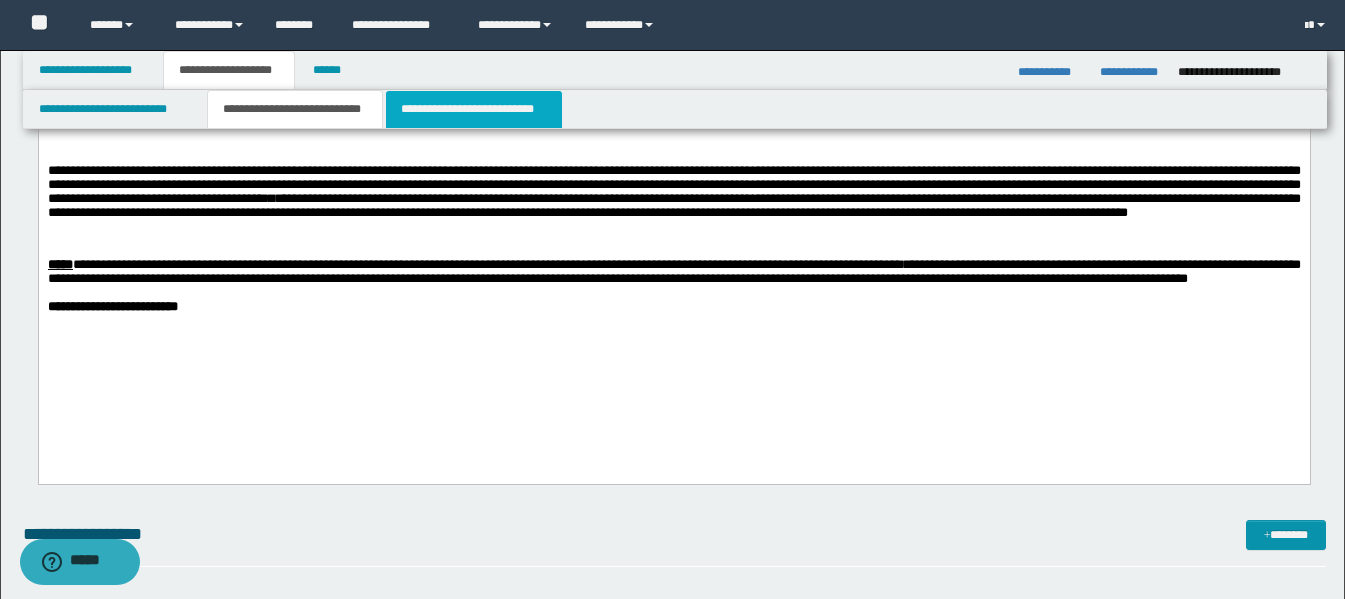 click on "**********" at bounding box center [474, 109] 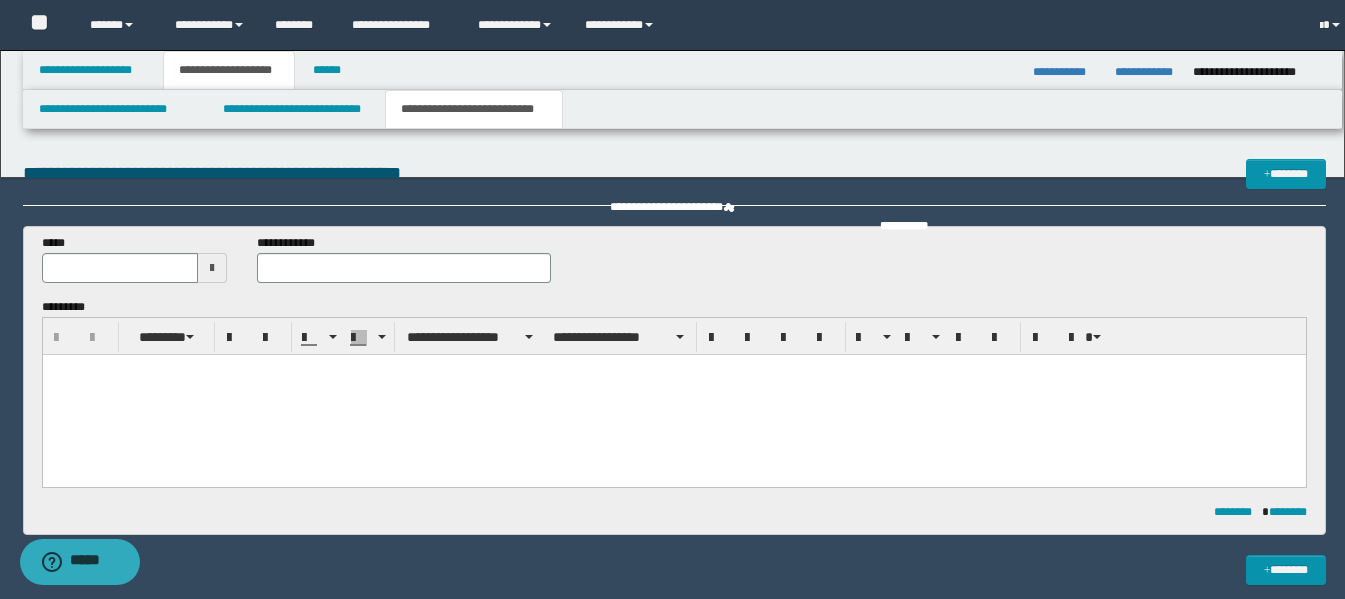 scroll, scrollTop: 0, scrollLeft: 0, axis: both 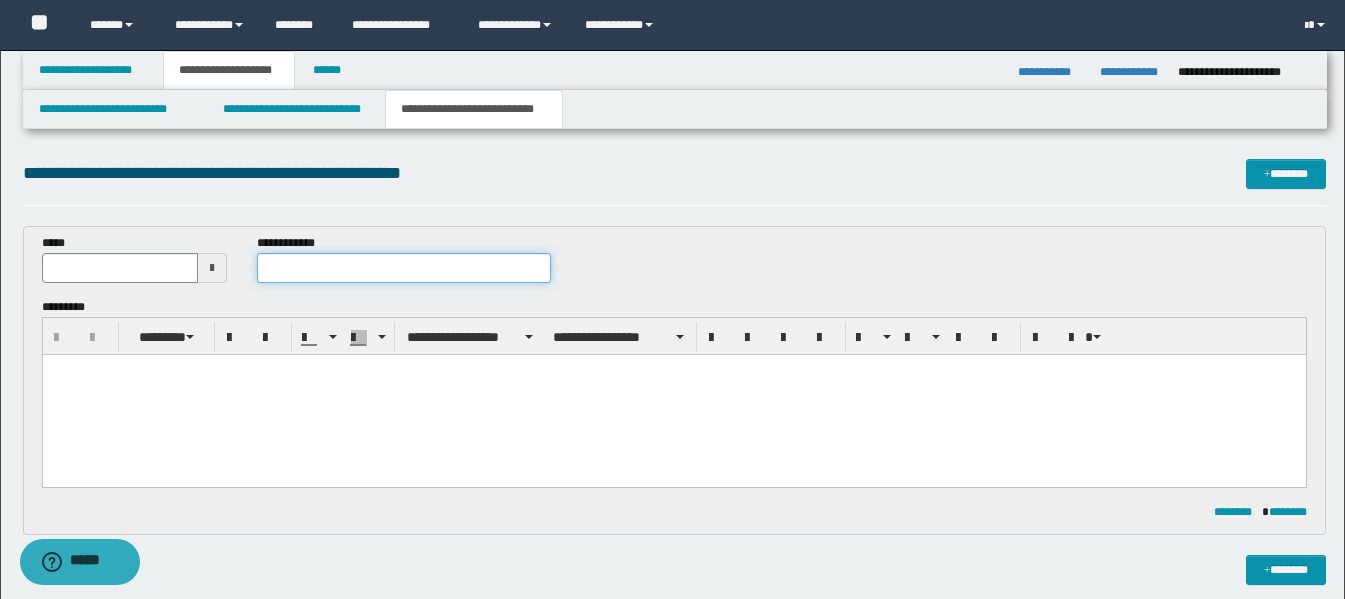 click at bounding box center [404, 268] 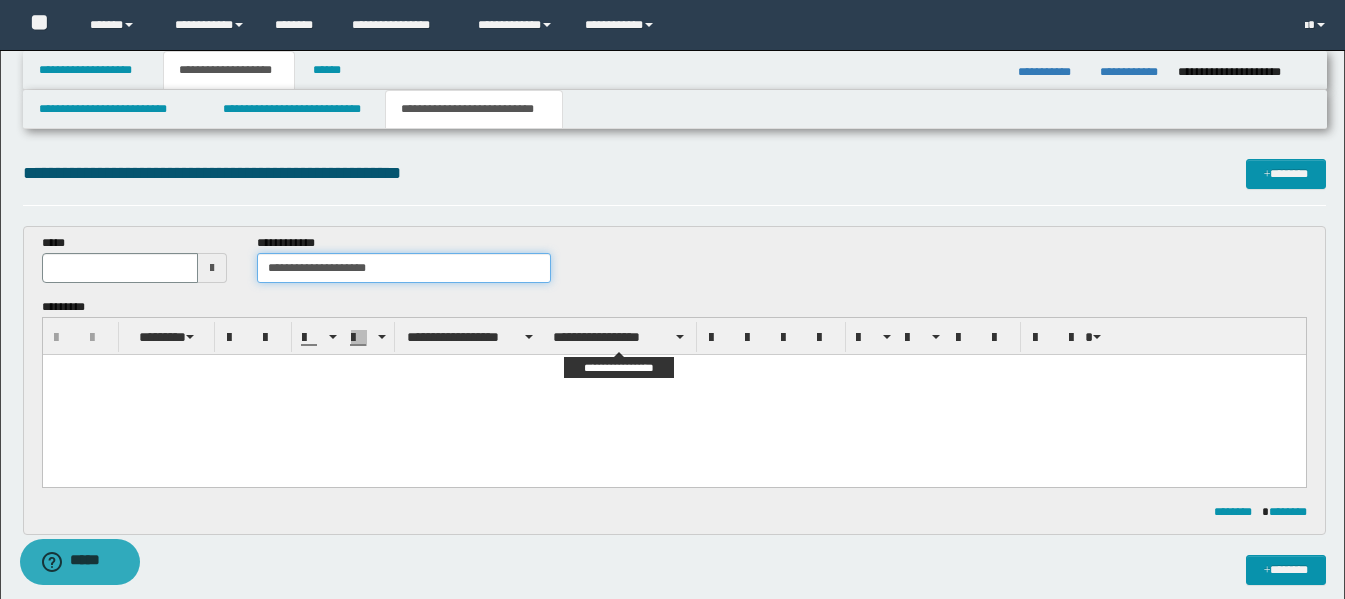 type on "**********" 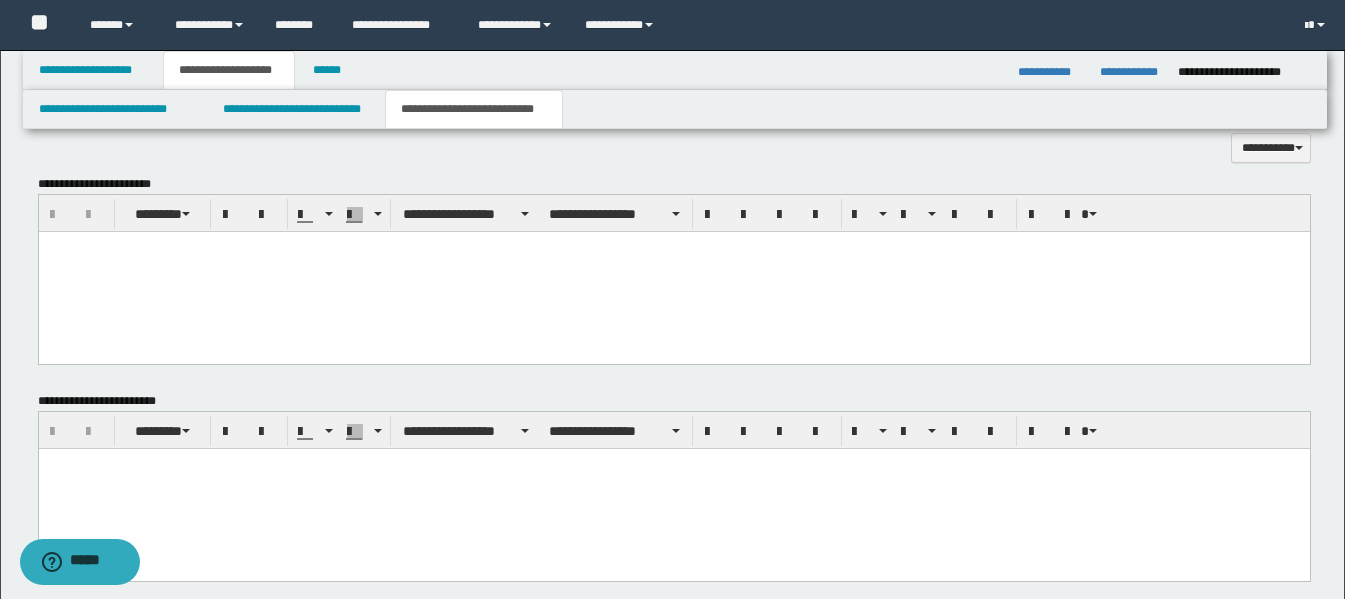 scroll, scrollTop: 600, scrollLeft: 0, axis: vertical 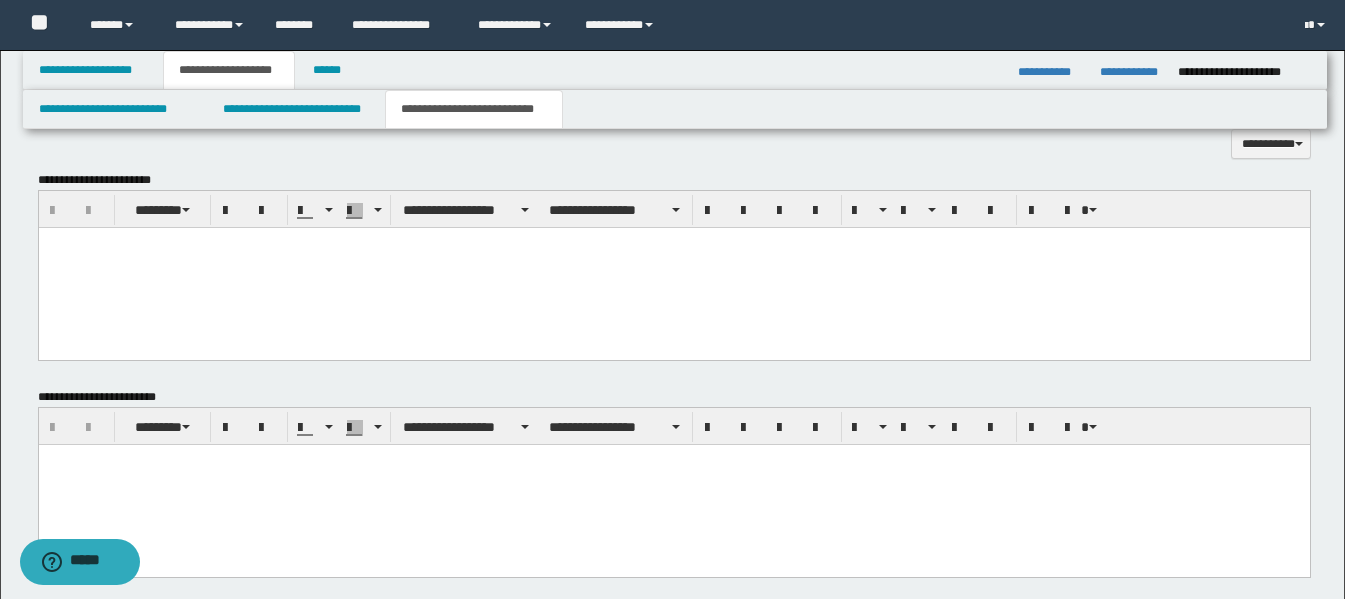 click at bounding box center [673, 268] 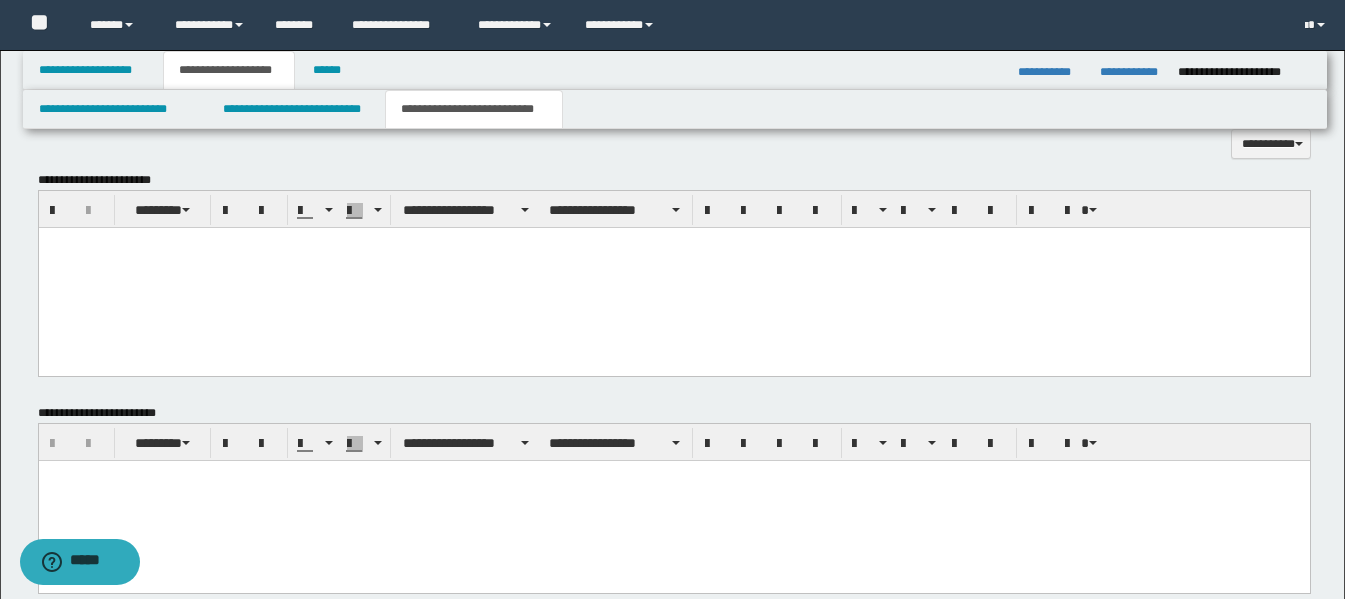 type 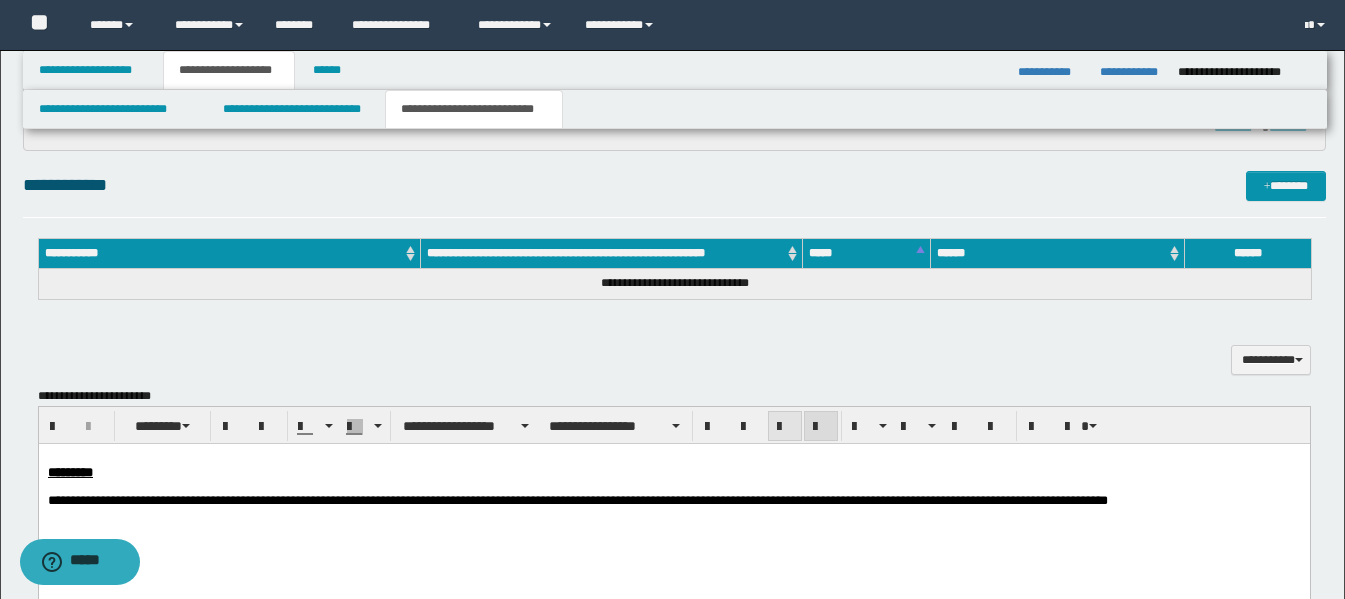 scroll, scrollTop: 383, scrollLeft: 0, axis: vertical 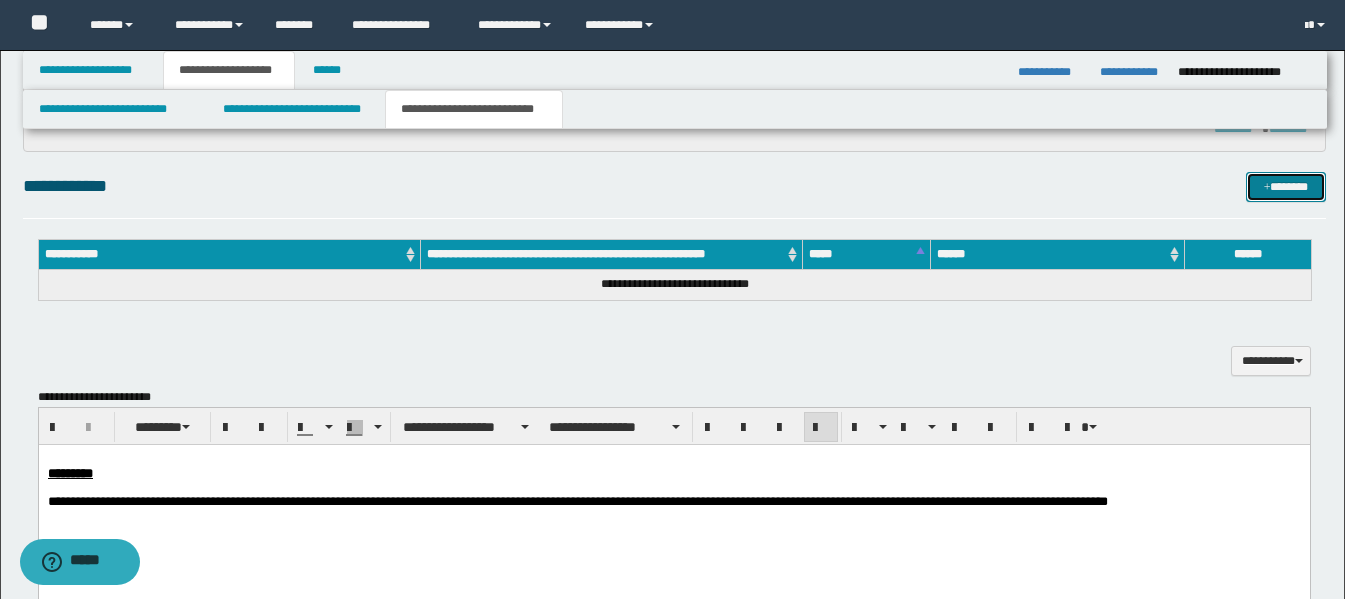 click at bounding box center (1267, 188) 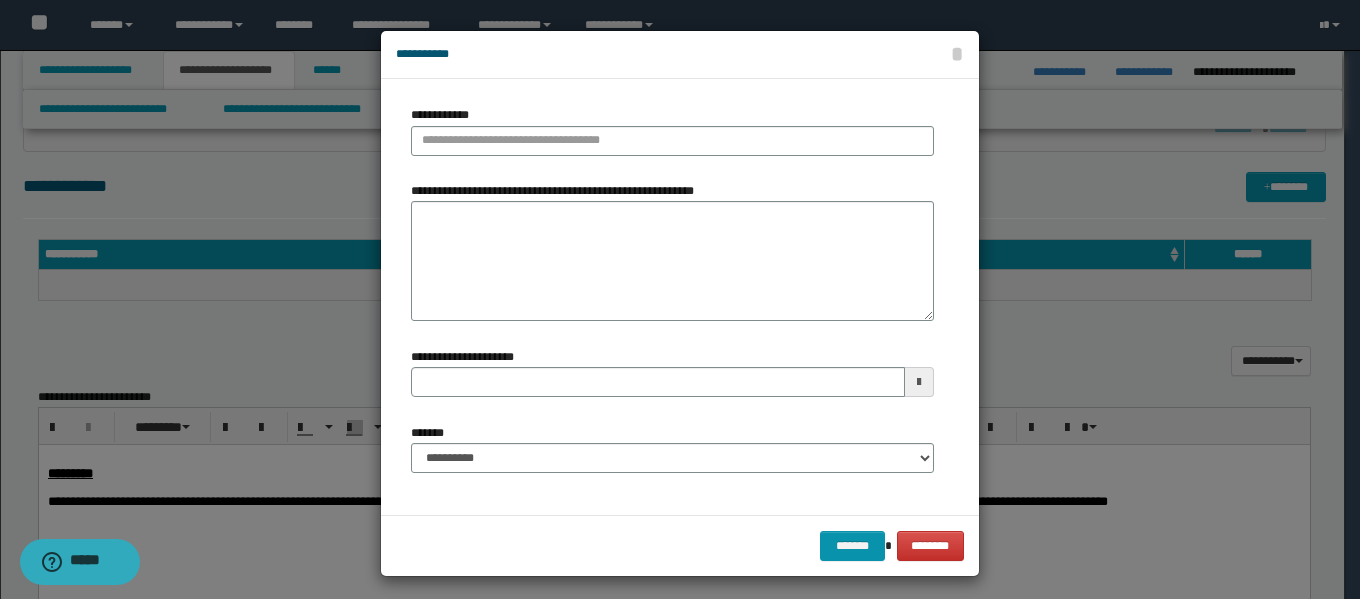 type 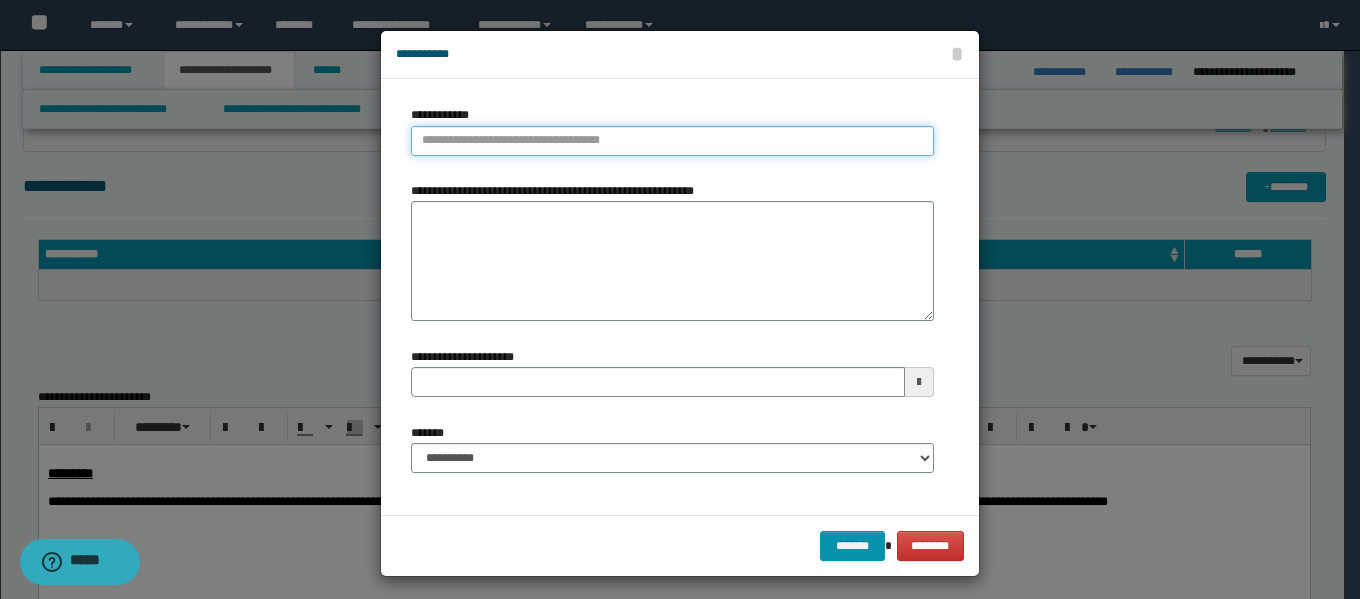 click on "**********" at bounding box center (672, 141) 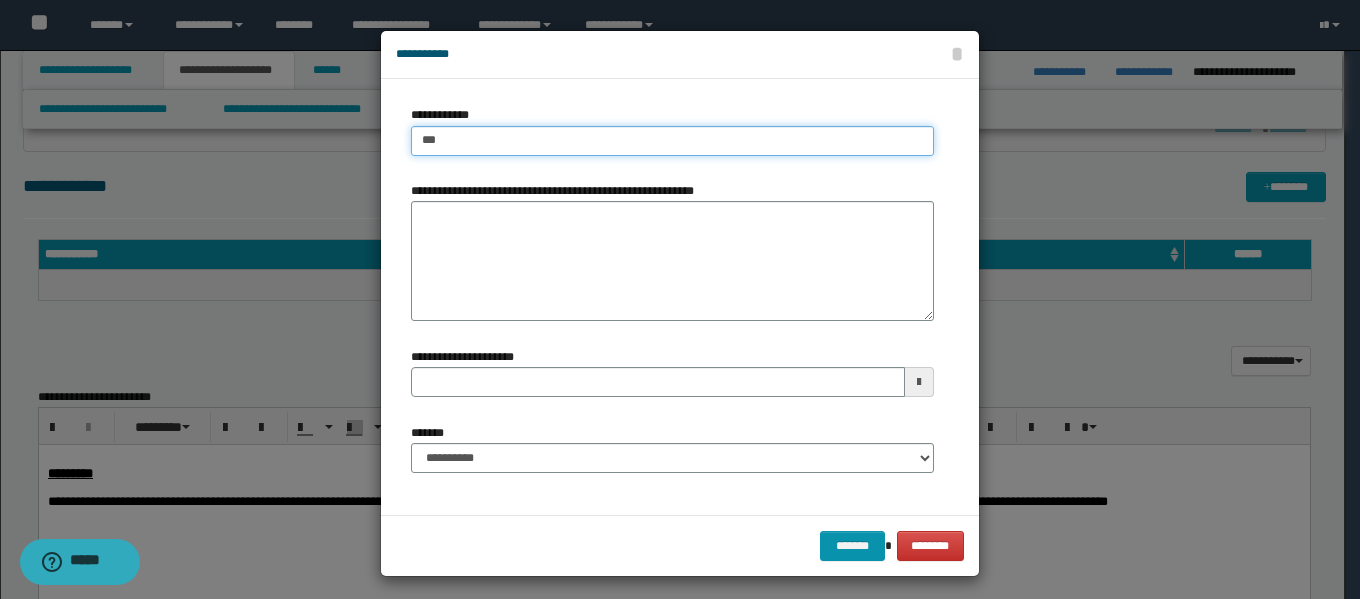 type on "****" 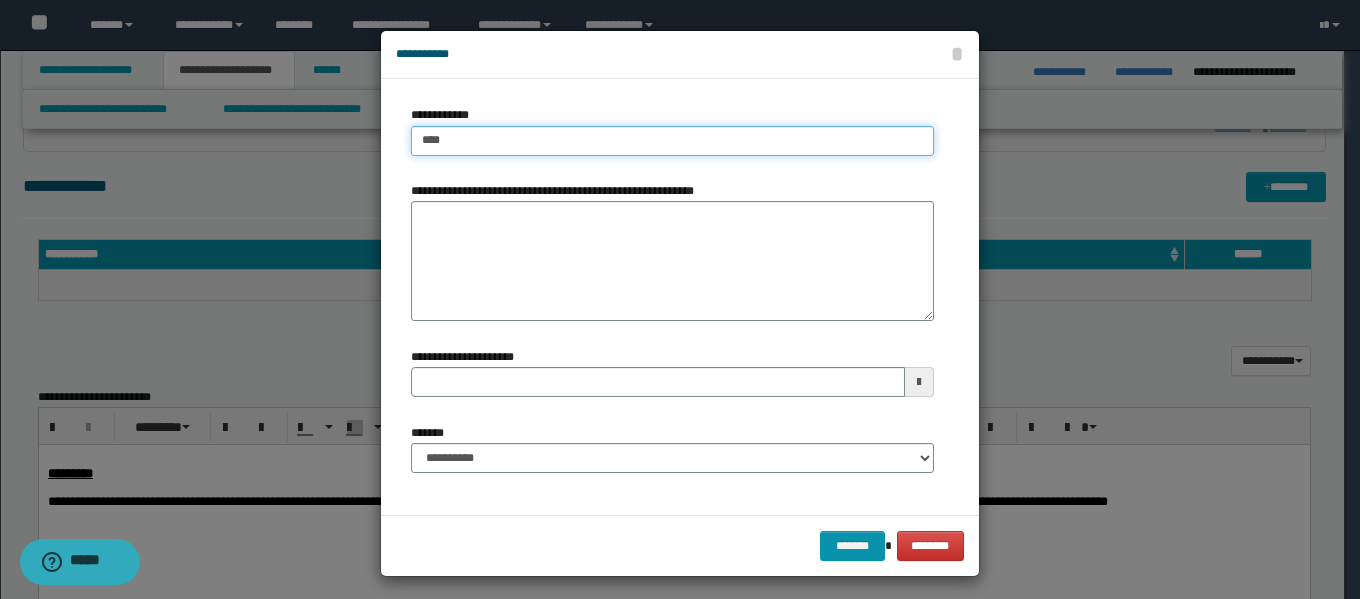 type on "****" 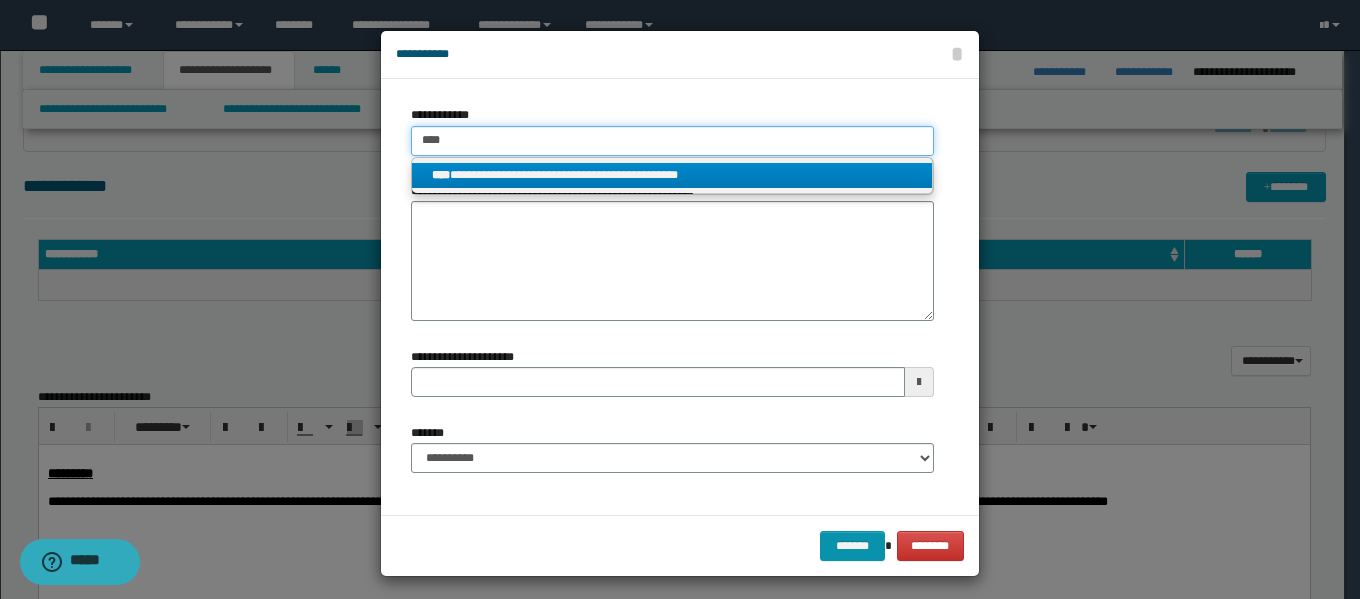 type on "****" 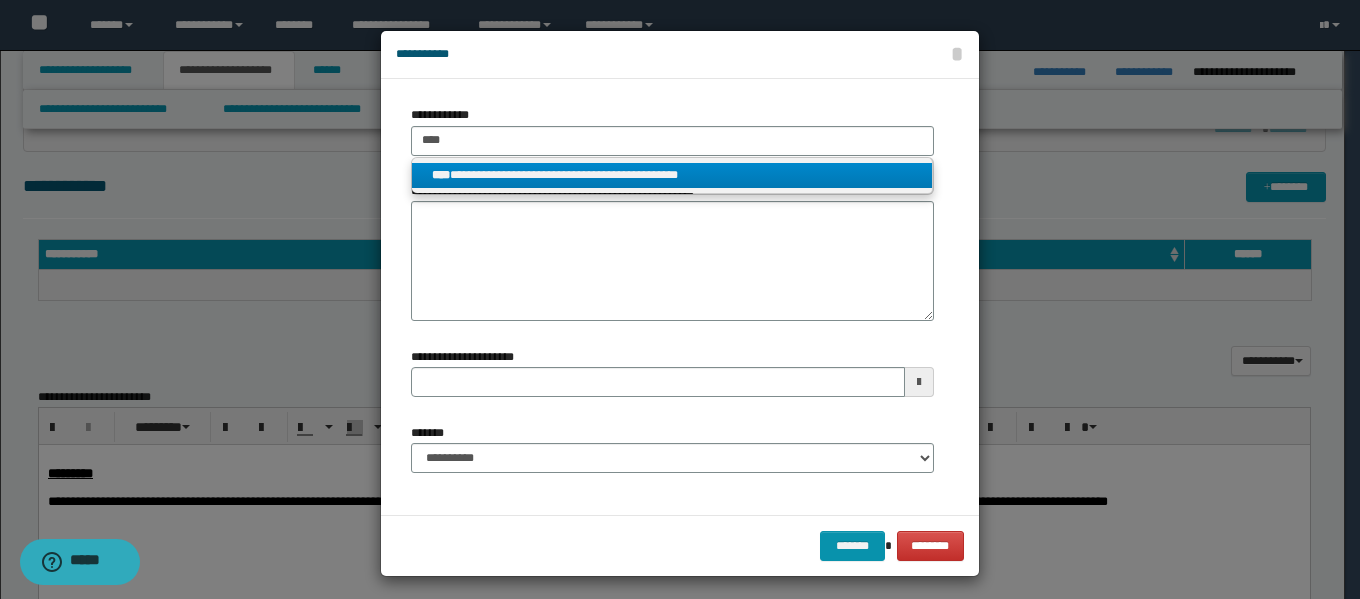 click on "**********" at bounding box center (672, 175) 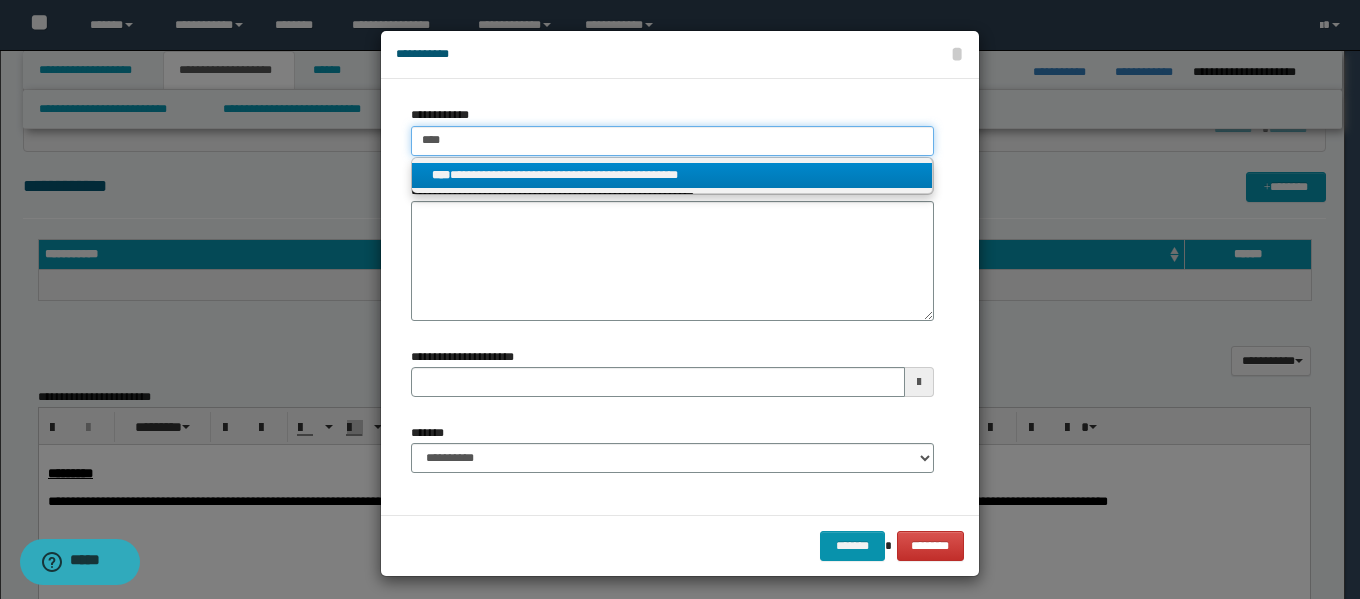 type 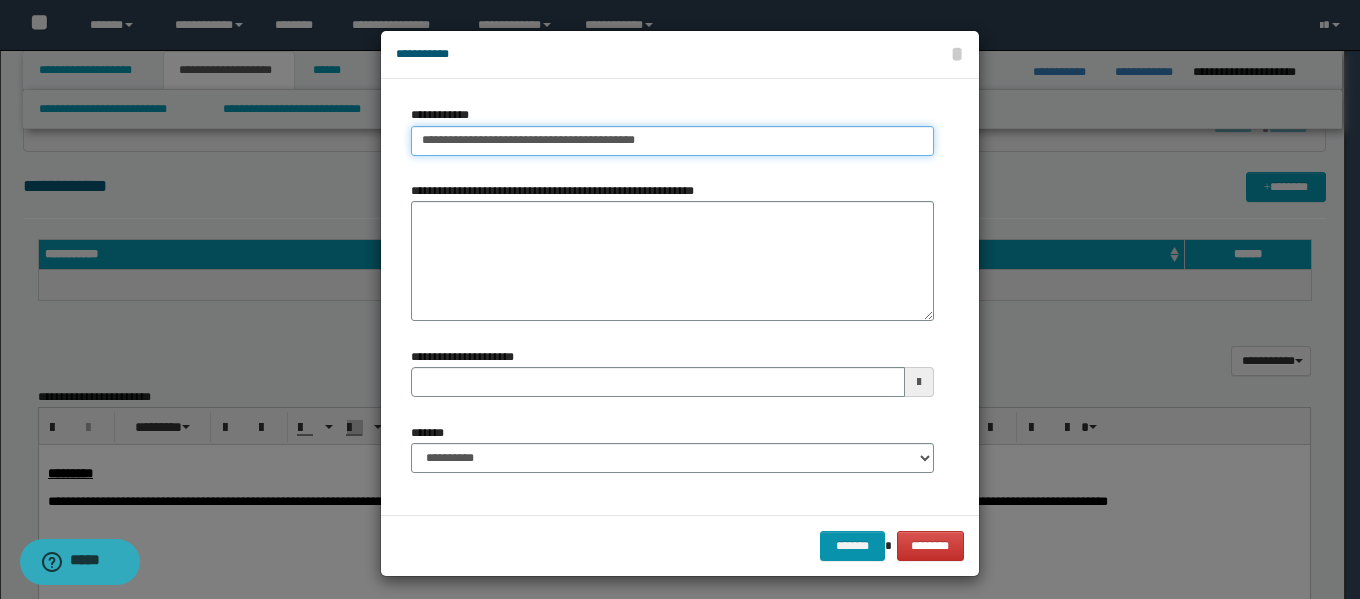 type 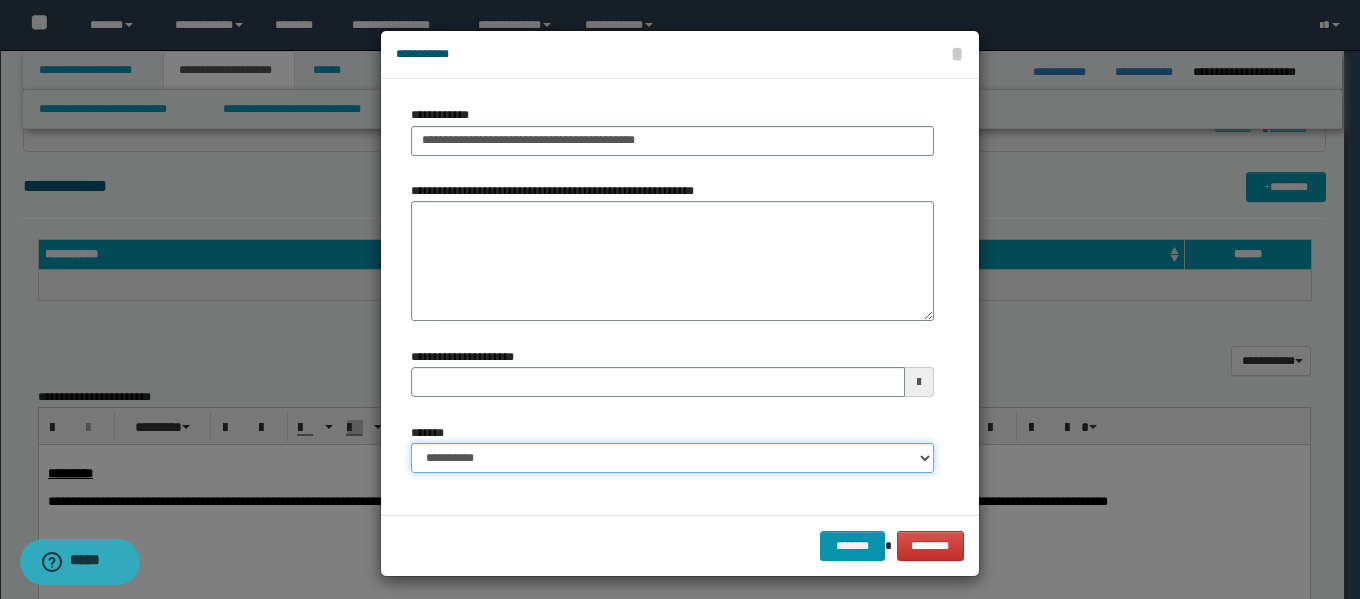 click on "**********" at bounding box center (672, 458) 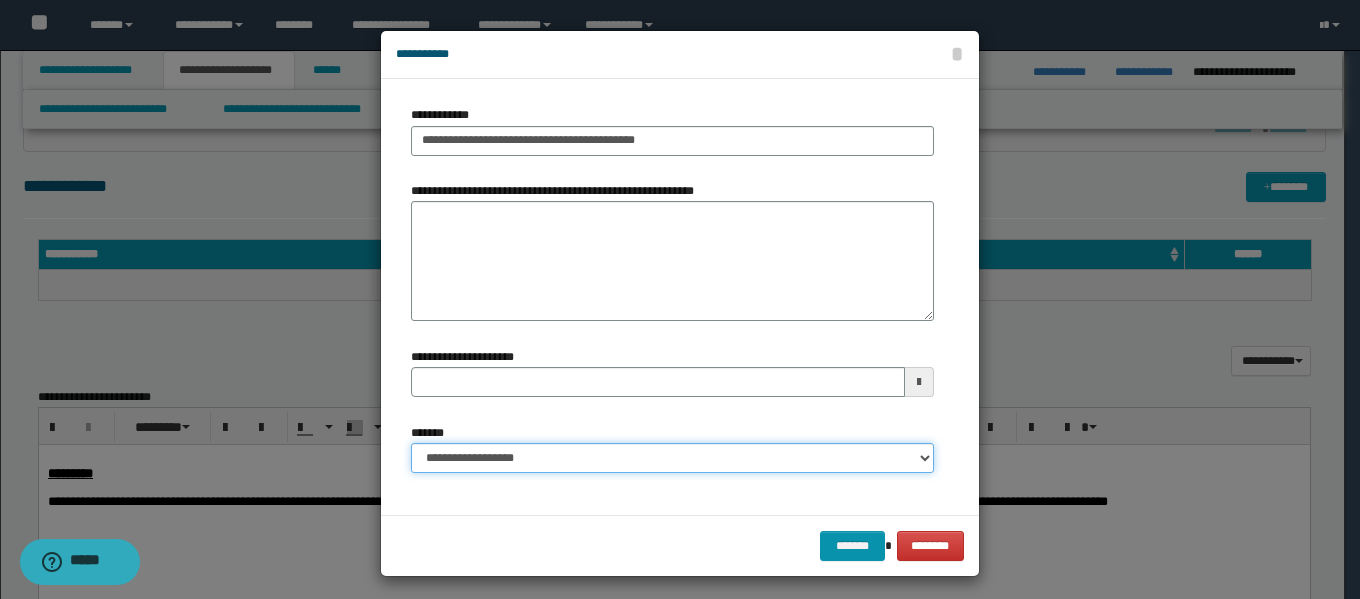 type 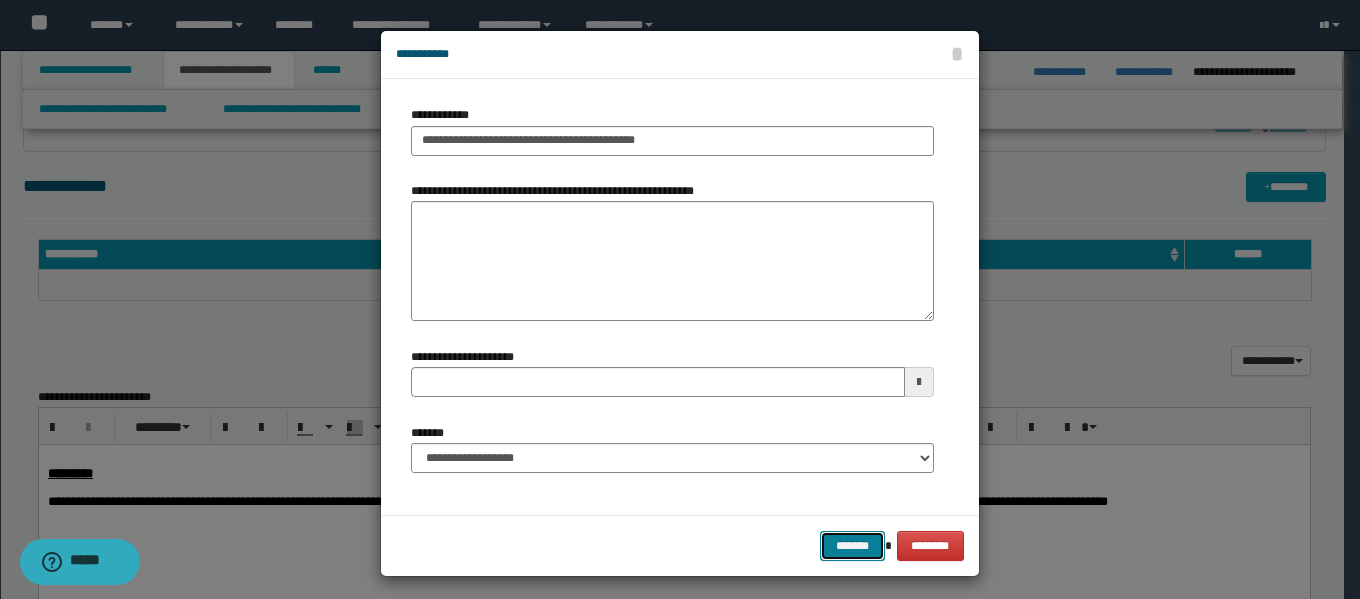 click on "*******" at bounding box center (852, 546) 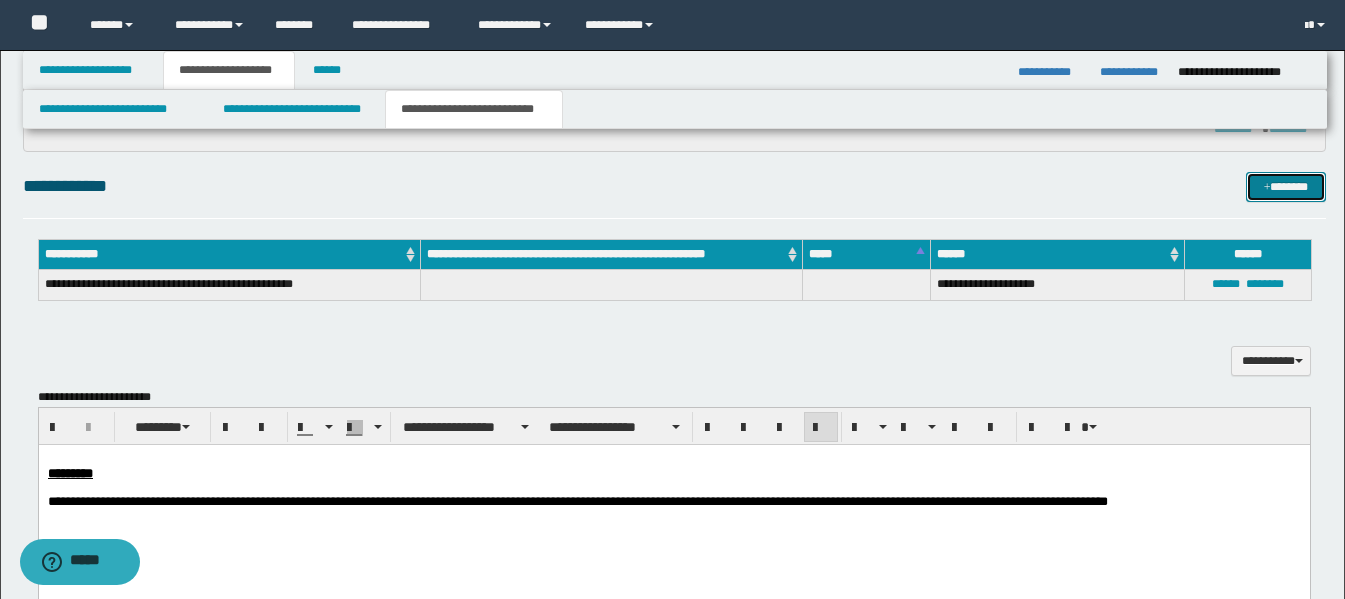 type 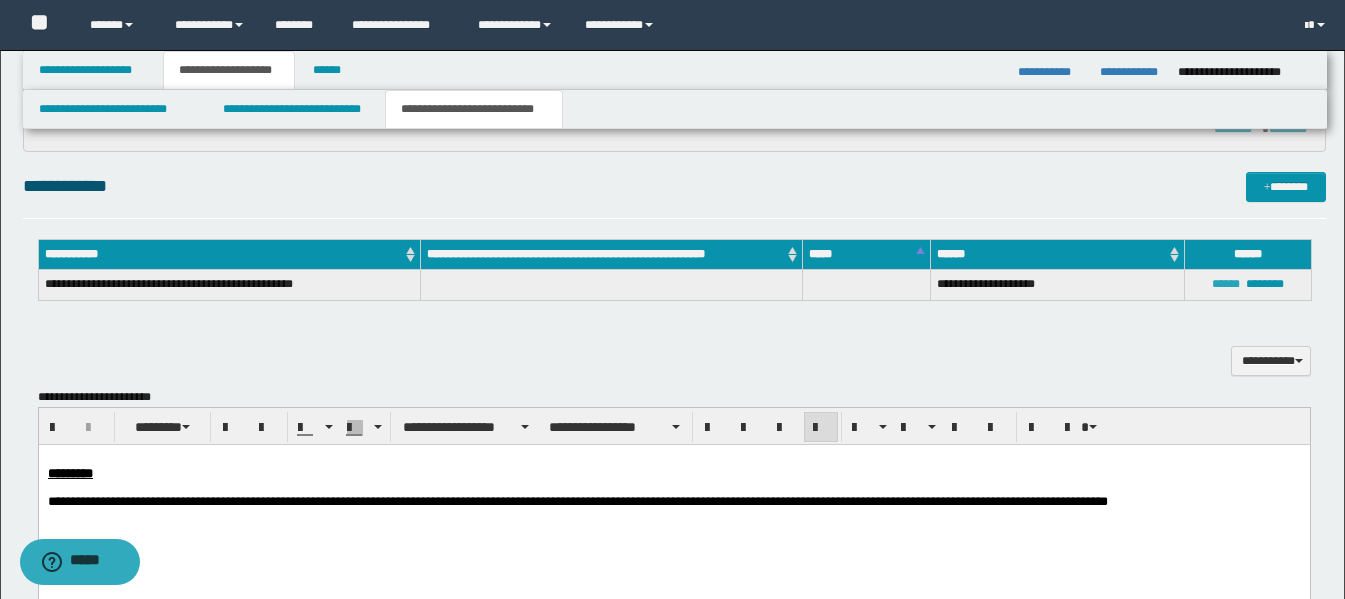 click on "******" at bounding box center [1226, 284] 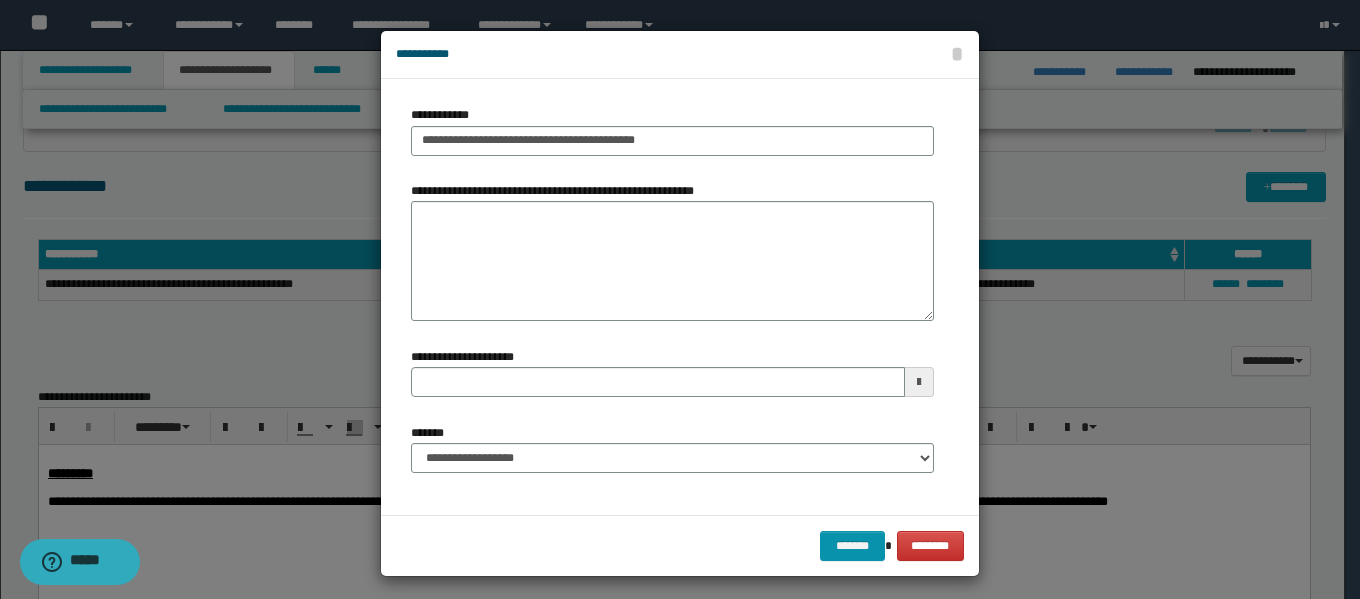 type 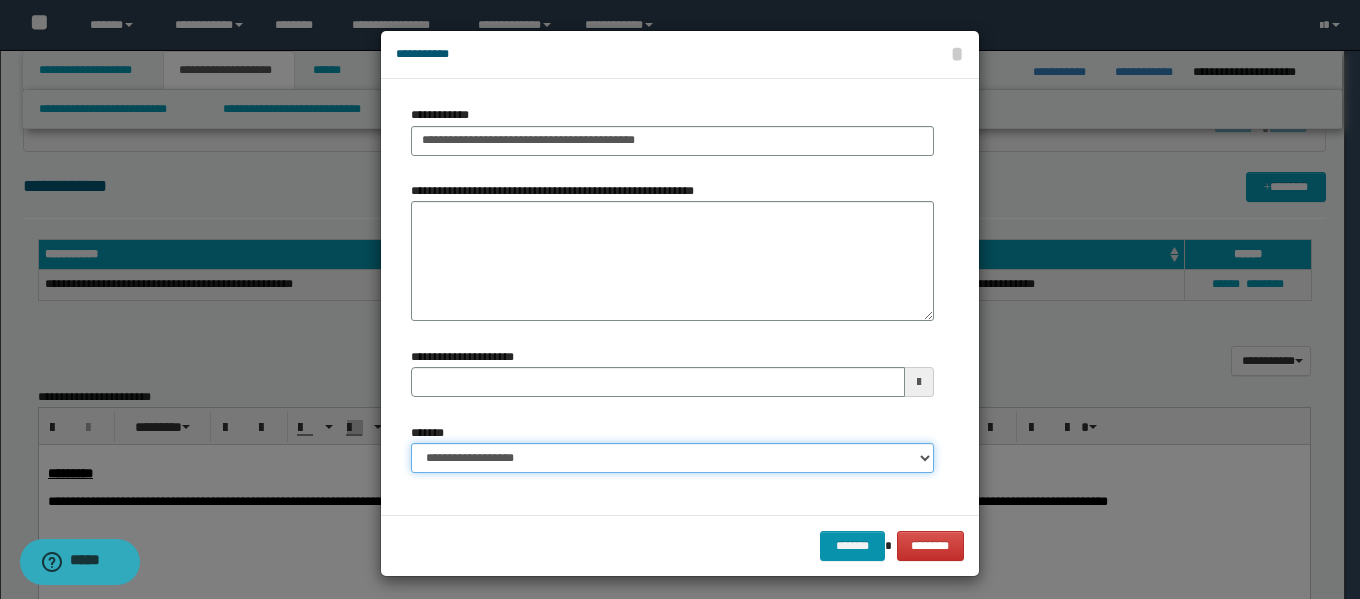 click on "**********" at bounding box center [672, 458] 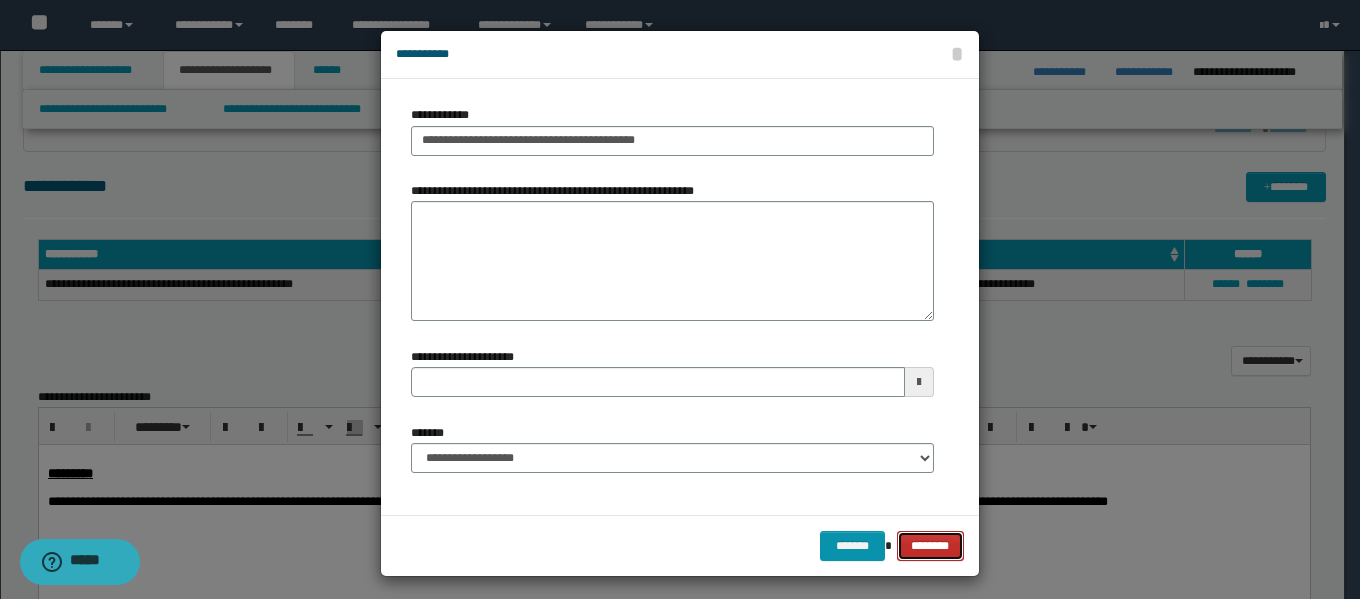 click on "********" at bounding box center (930, 546) 